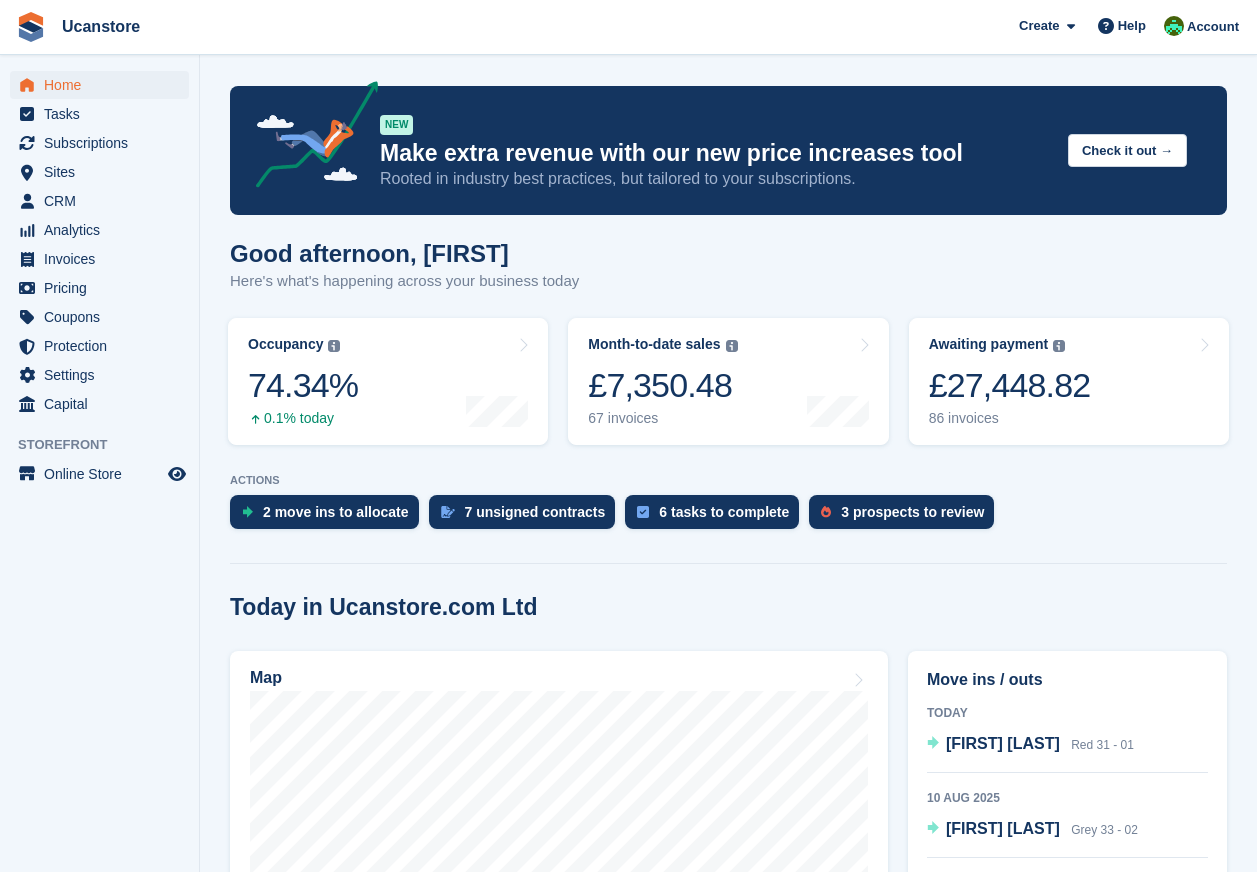 scroll, scrollTop: 0, scrollLeft: 0, axis: both 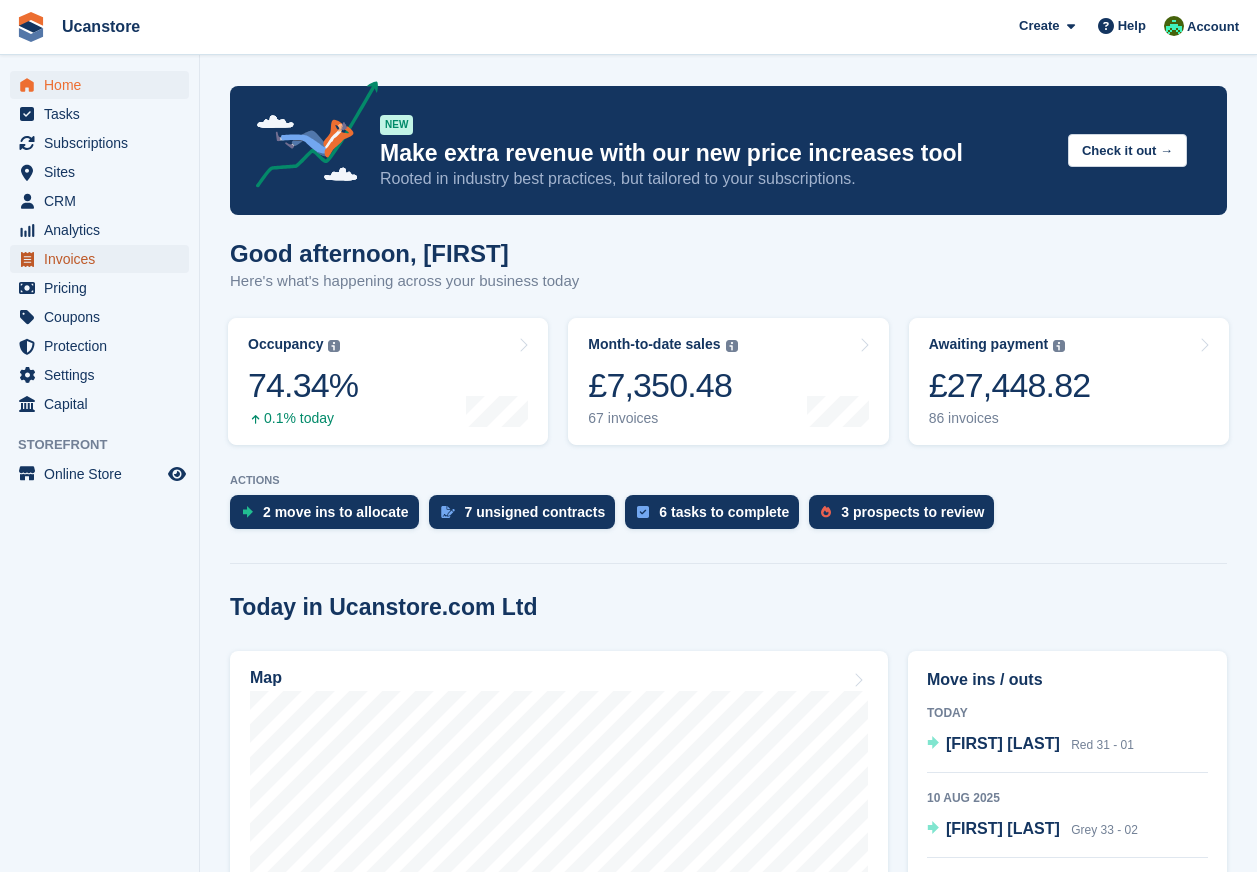 click on "Invoices" at bounding box center [104, 259] 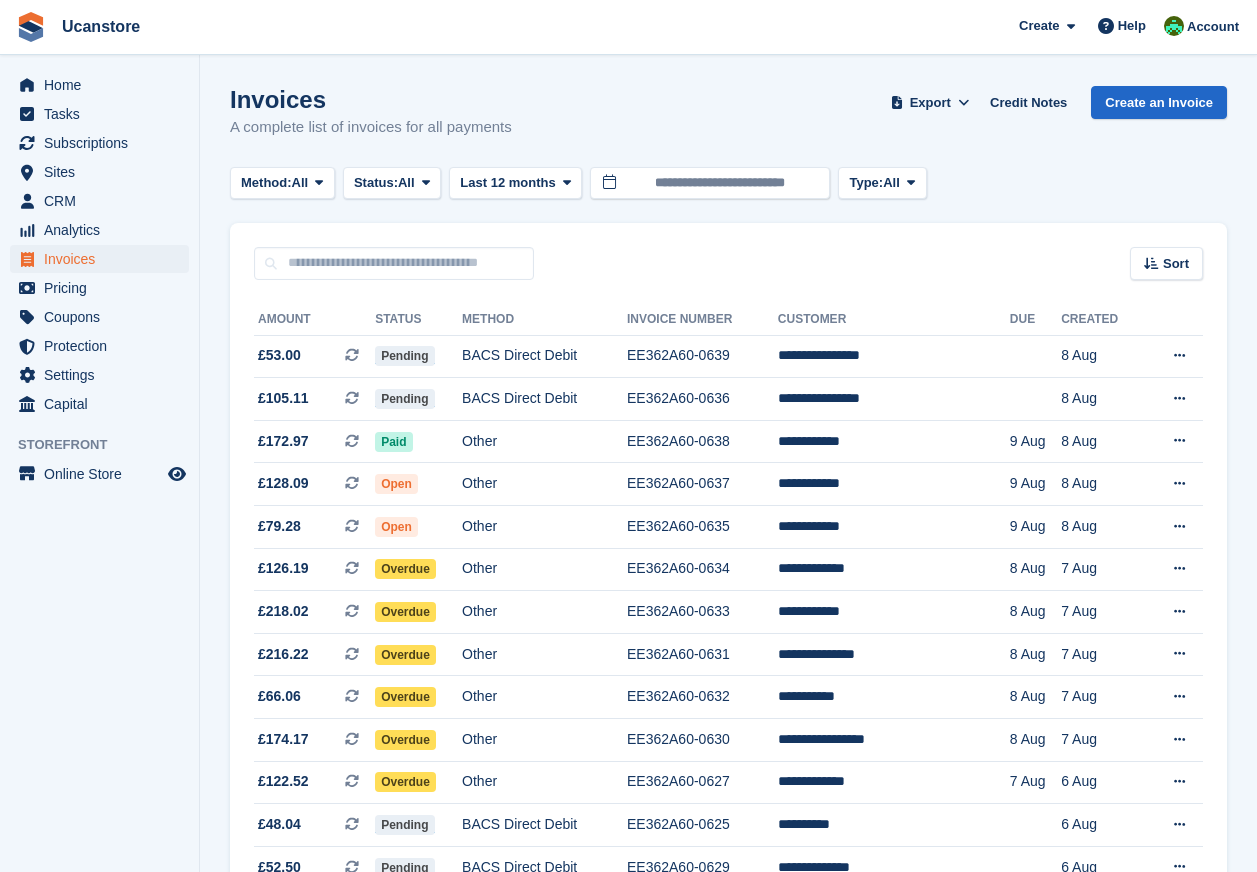 click at bounding box center (394, 263) 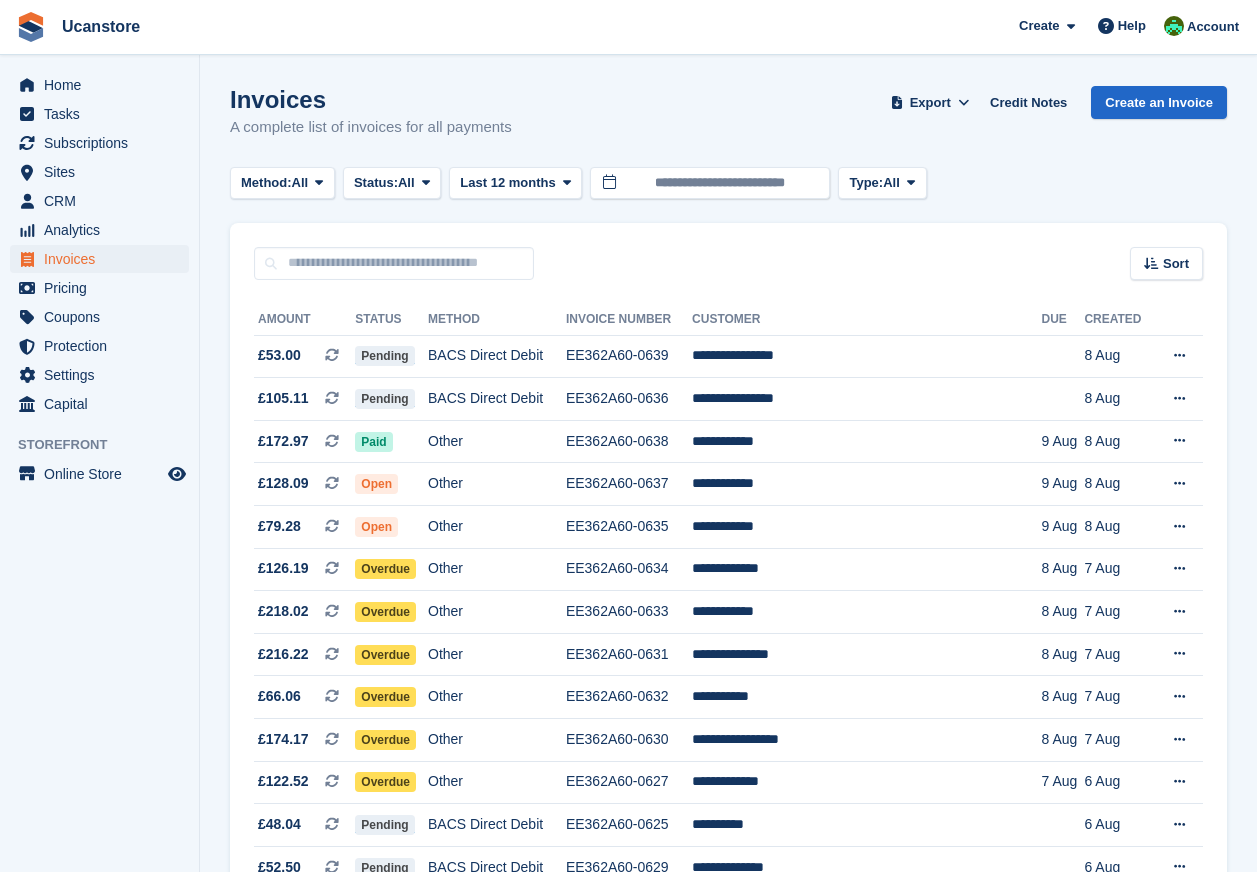 scroll, scrollTop: 0, scrollLeft: 0, axis: both 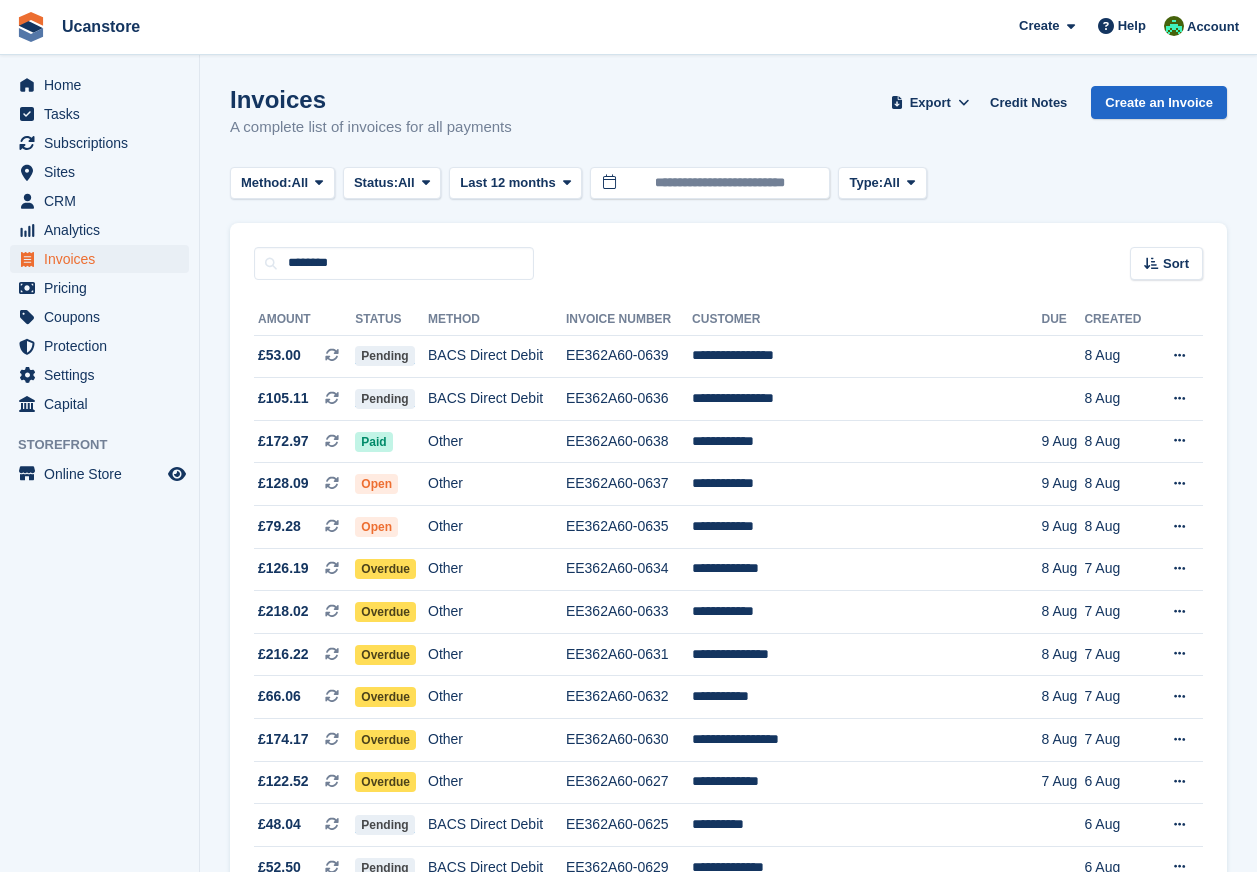 type on "********" 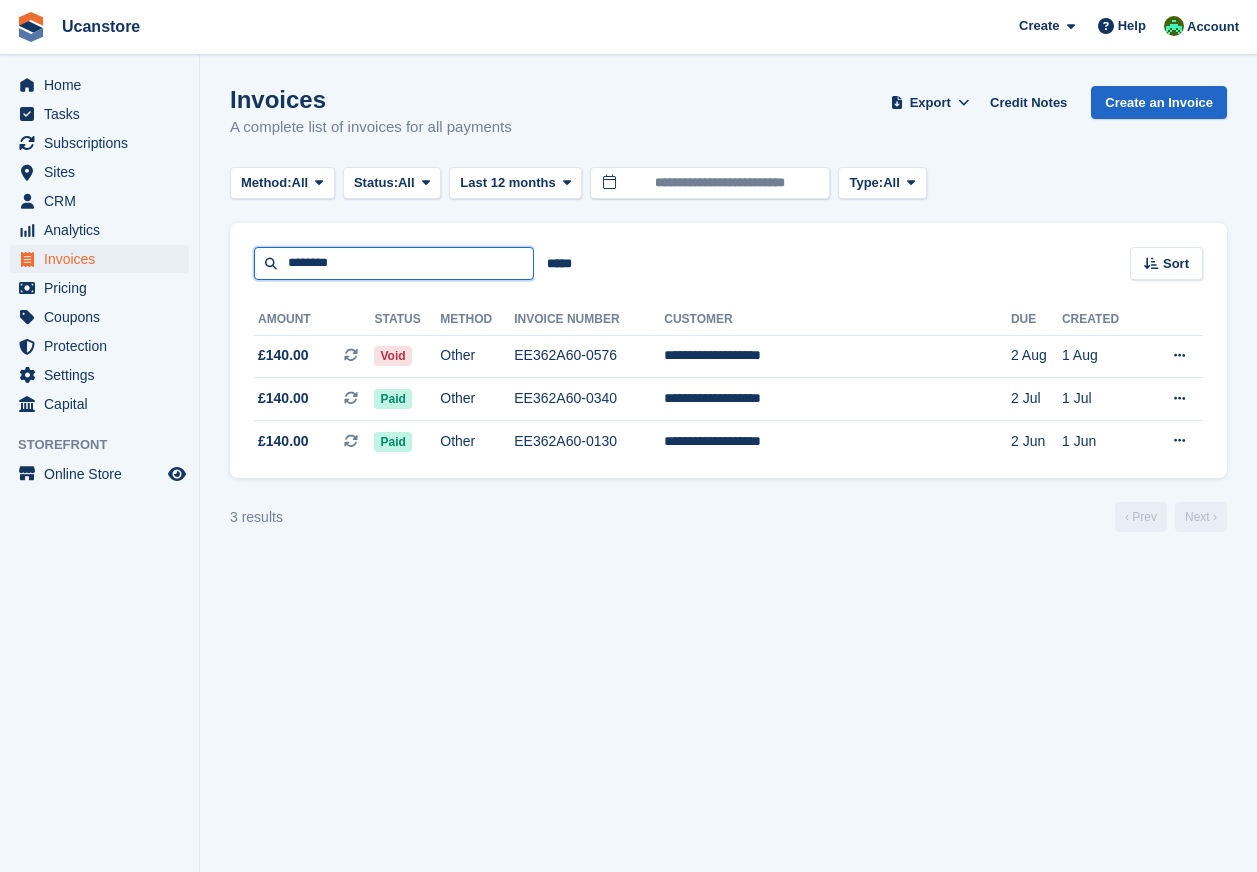 click on "********" at bounding box center (394, 263) 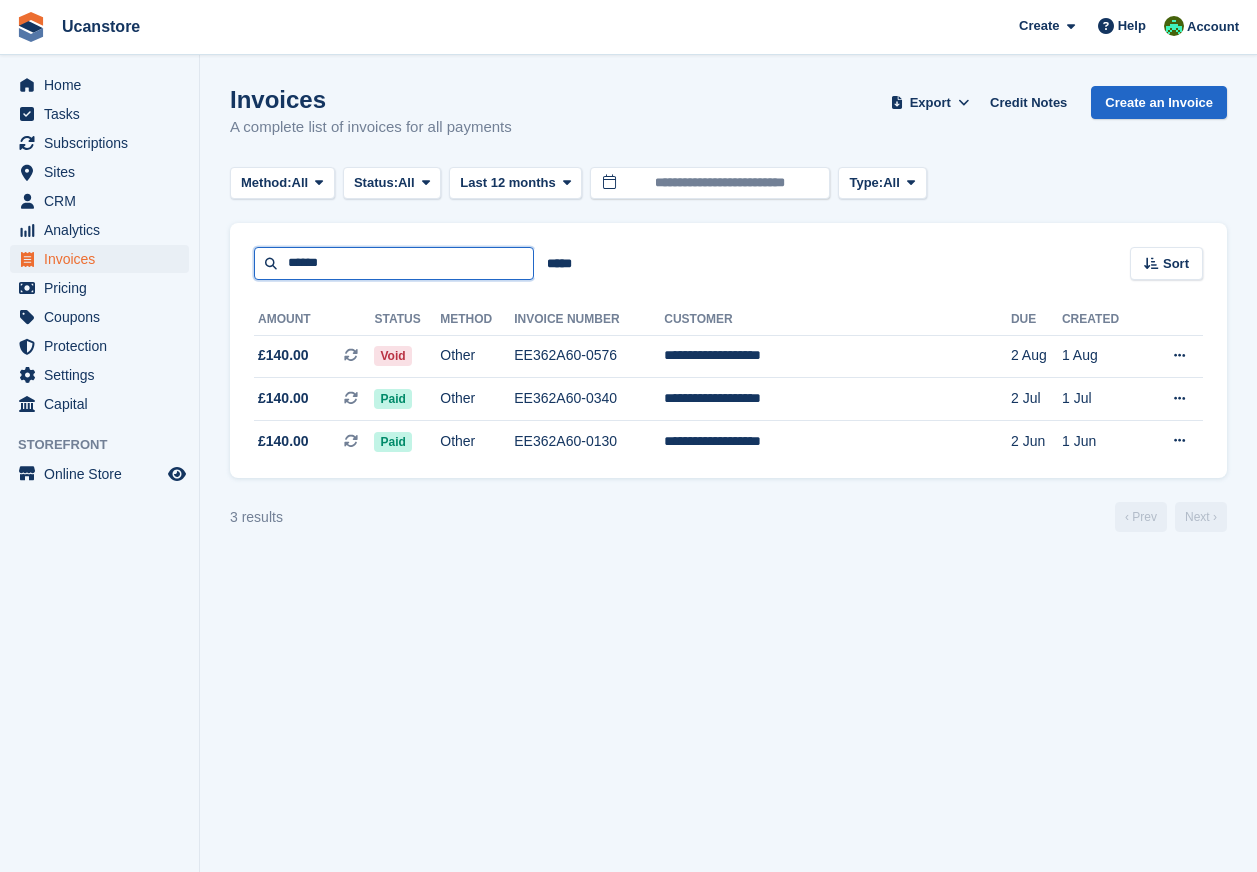 type on "******" 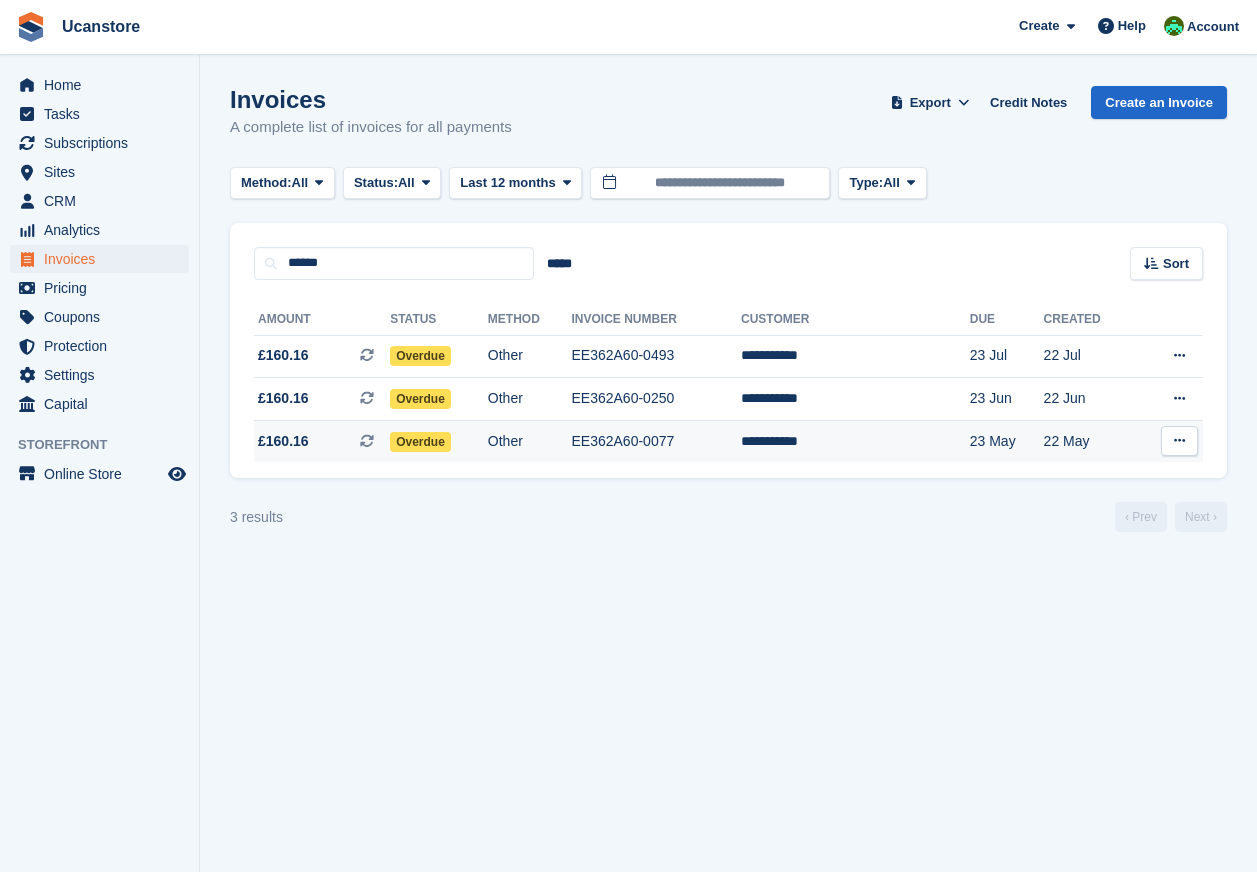 click on "Overdue" at bounding box center (439, 441) 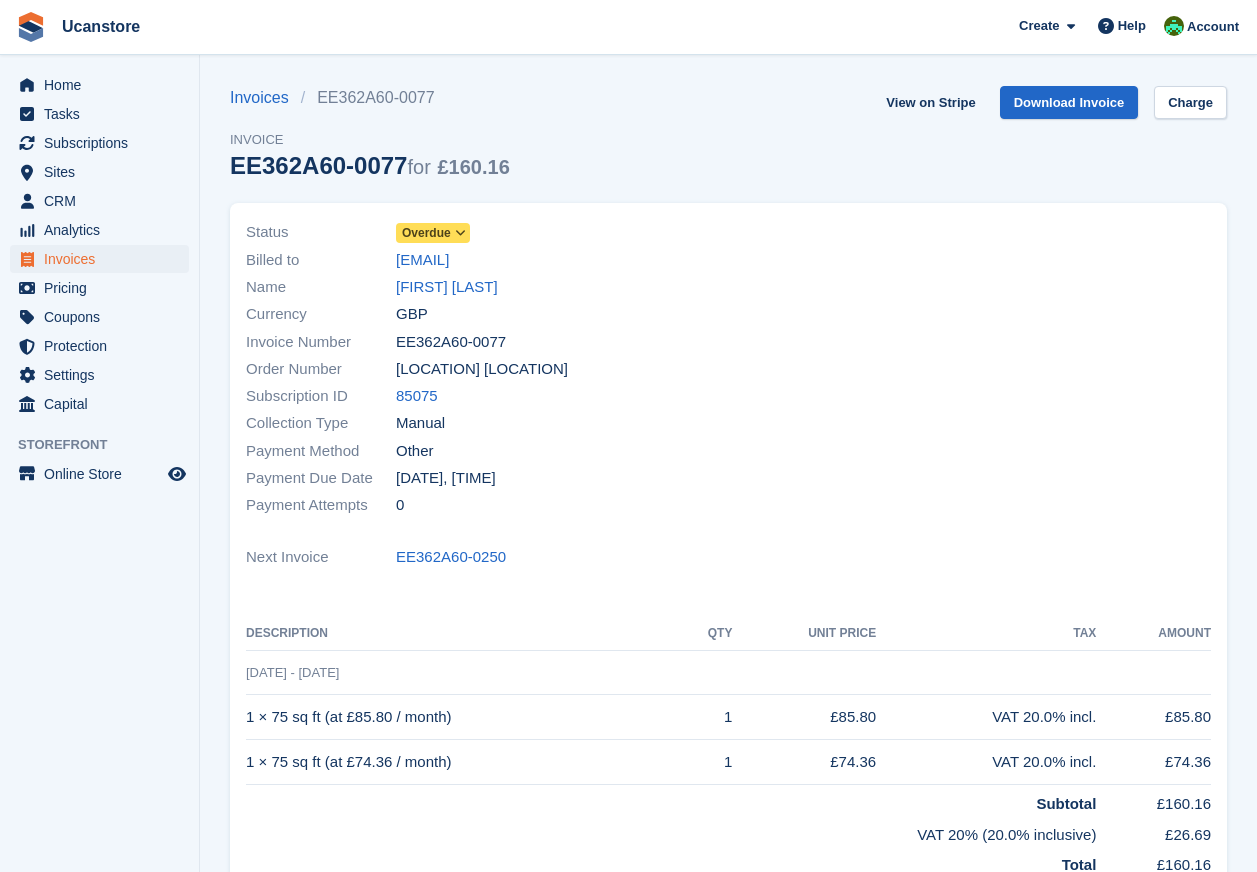 scroll, scrollTop: 0, scrollLeft: 0, axis: both 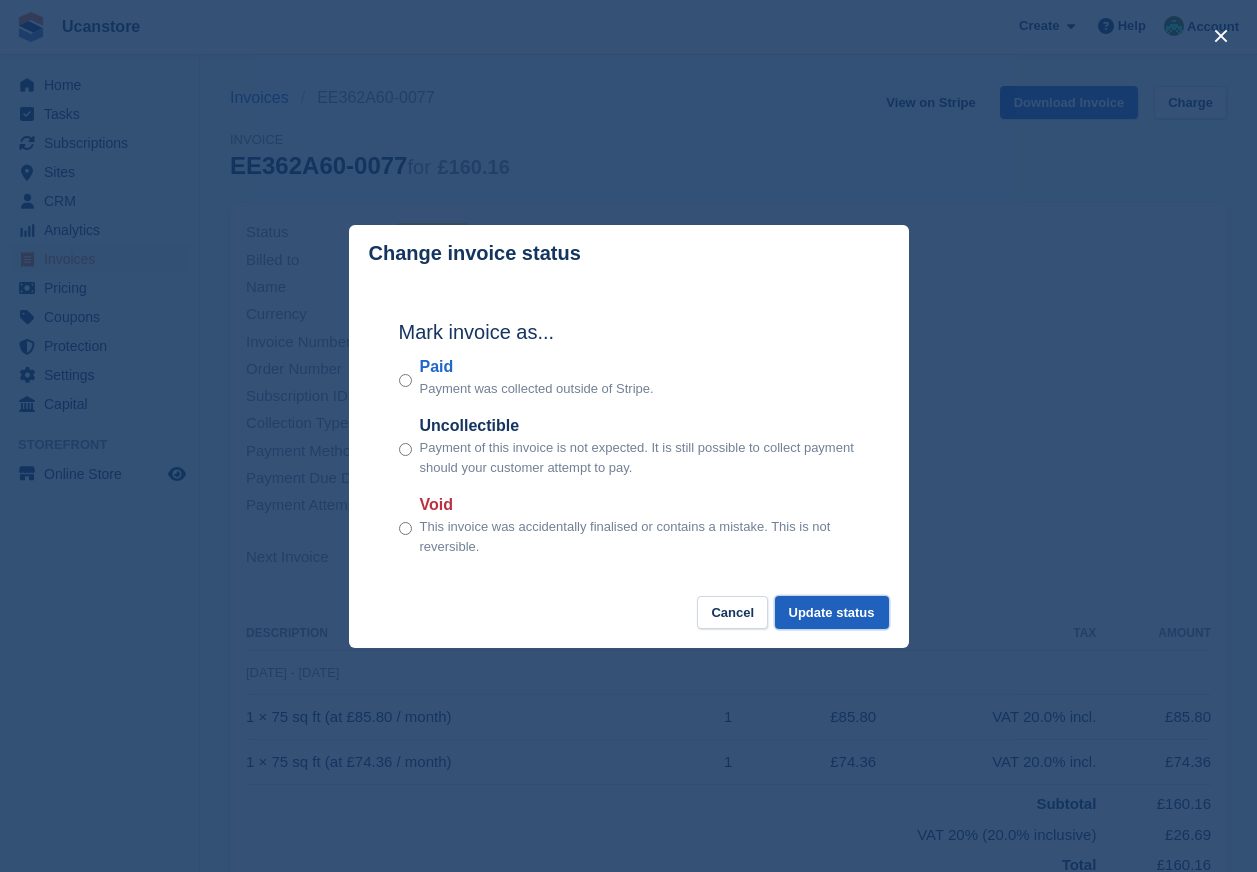 click on "Update status" at bounding box center (832, 612) 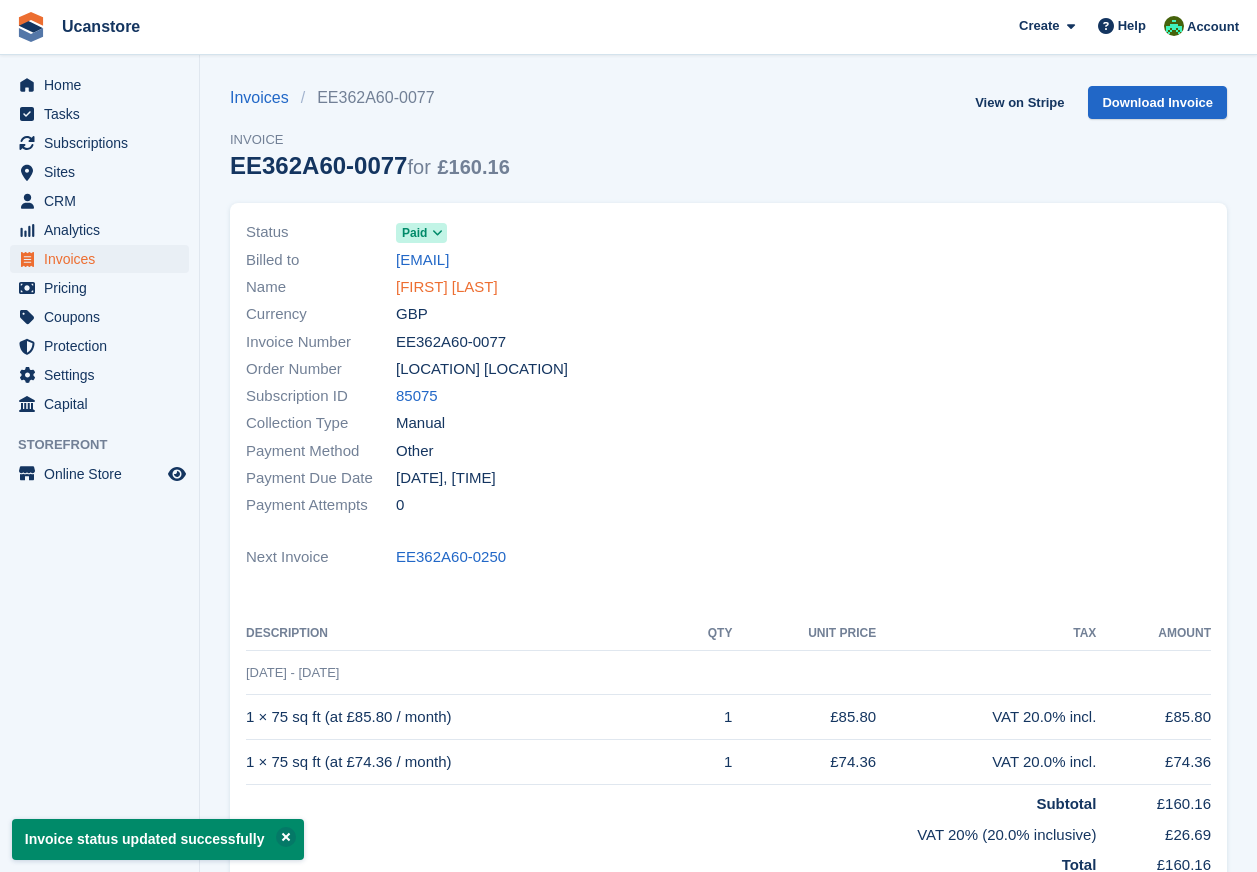 click on "Babs Palmer" at bounding box center [447, 287] 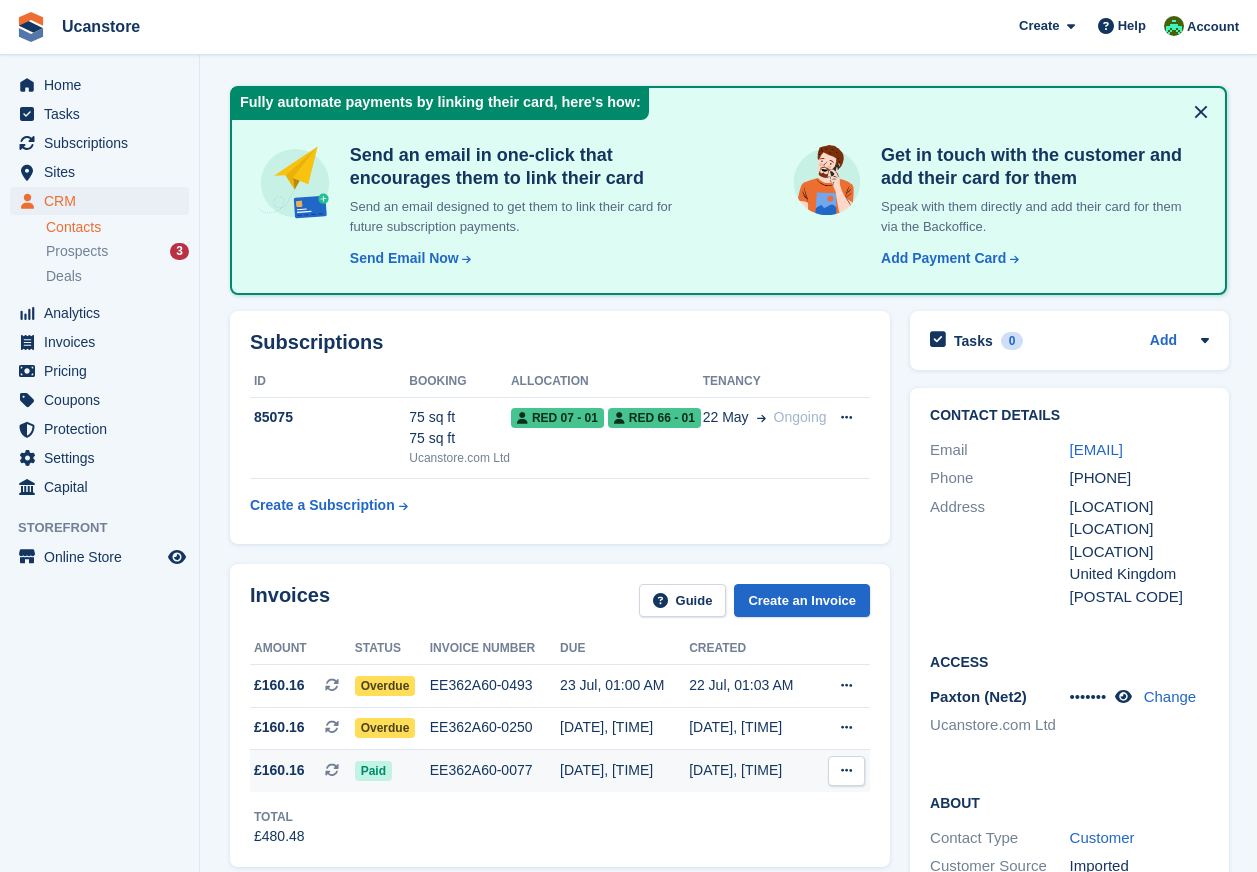 scroll, scrollTop: 100, scrollLeft: 0, axis: vertical 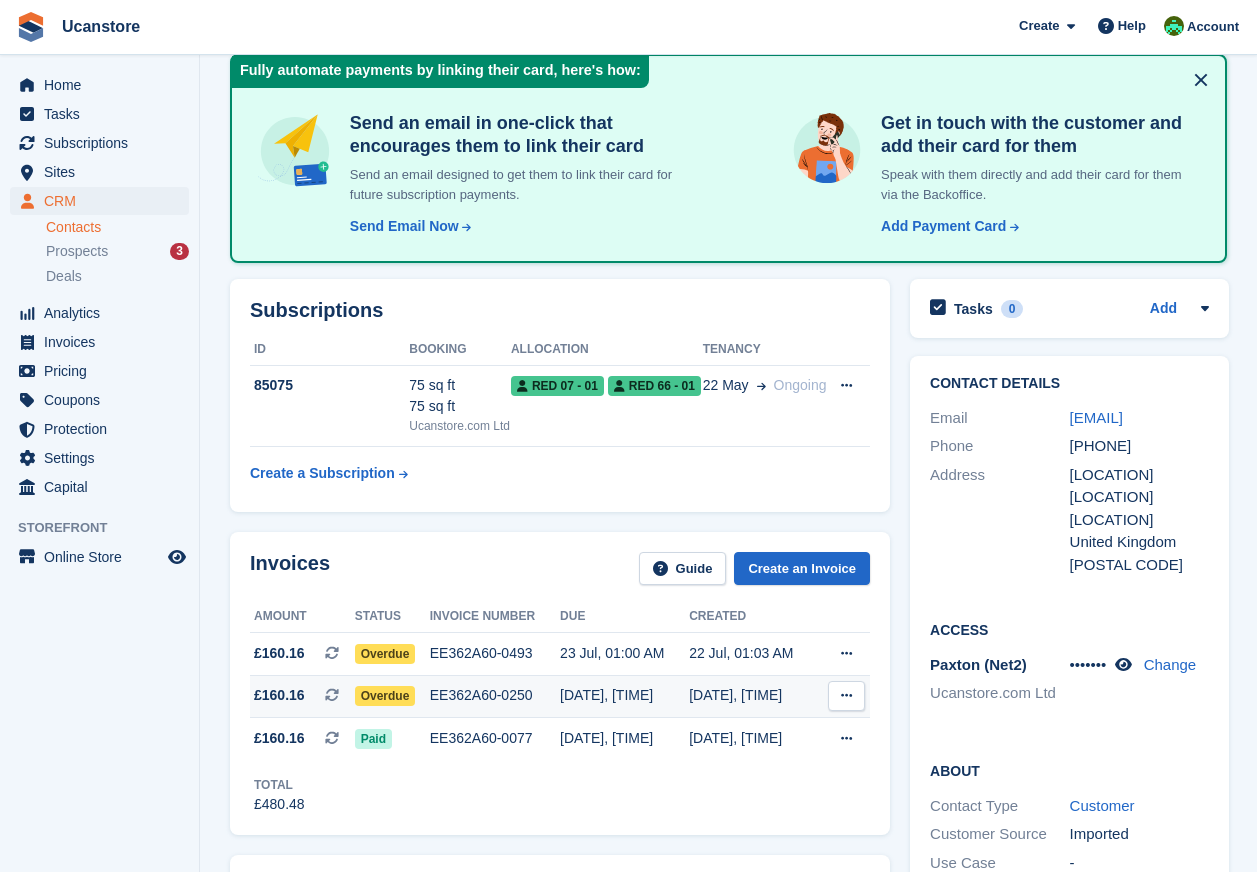 click on "Overdue" at bounding box center [385, 696] 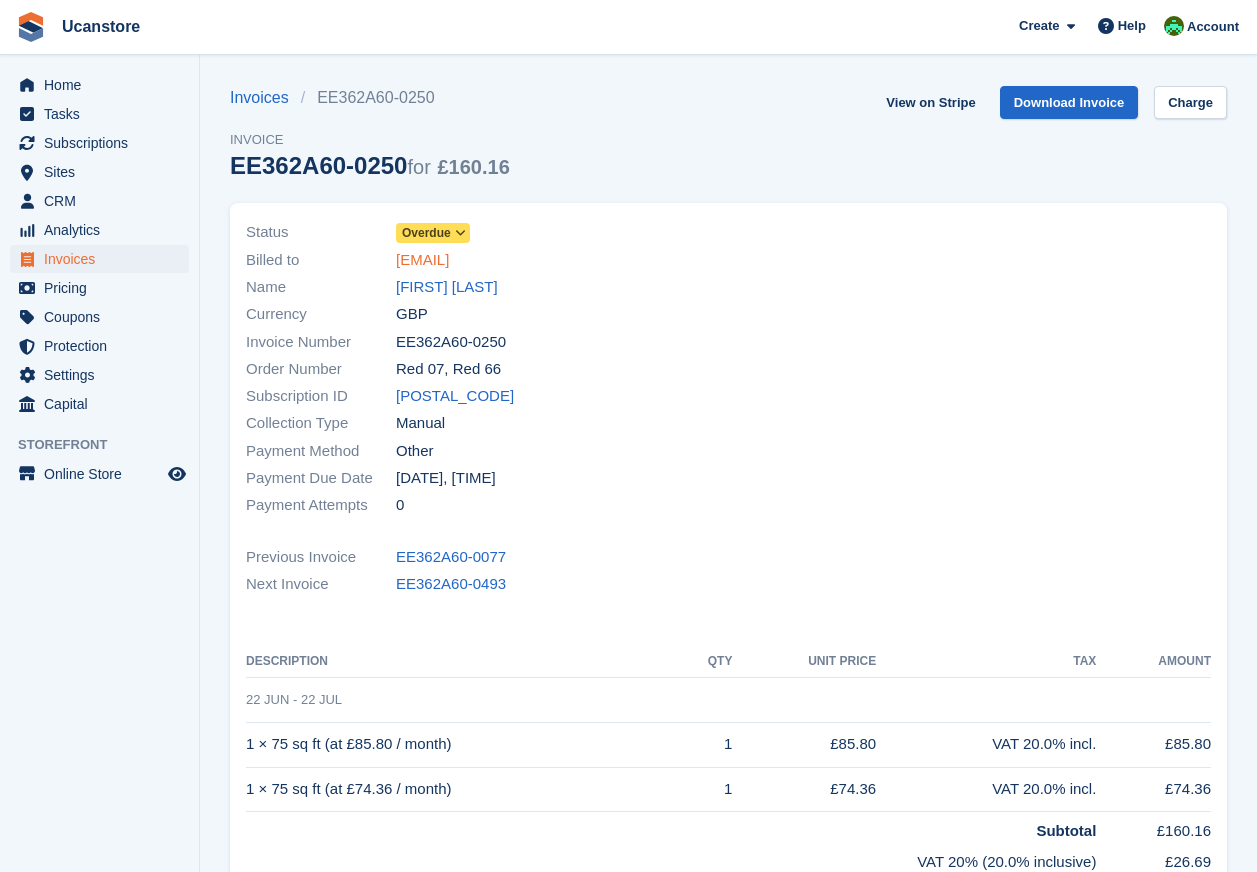 scroll, scrollTop: 0, scrollLeft: 0, axis: both 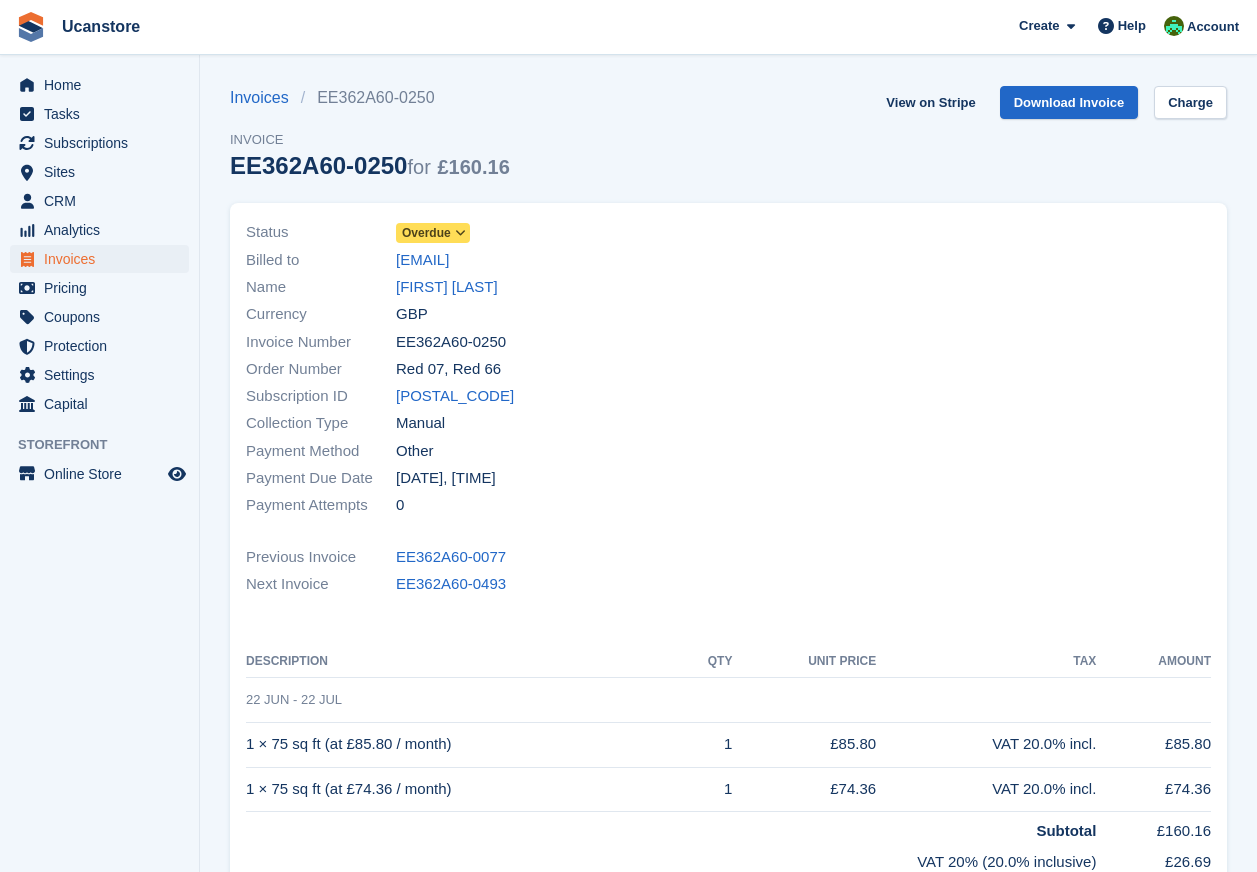 click on "Overdue" at bounding box center (426, 233) 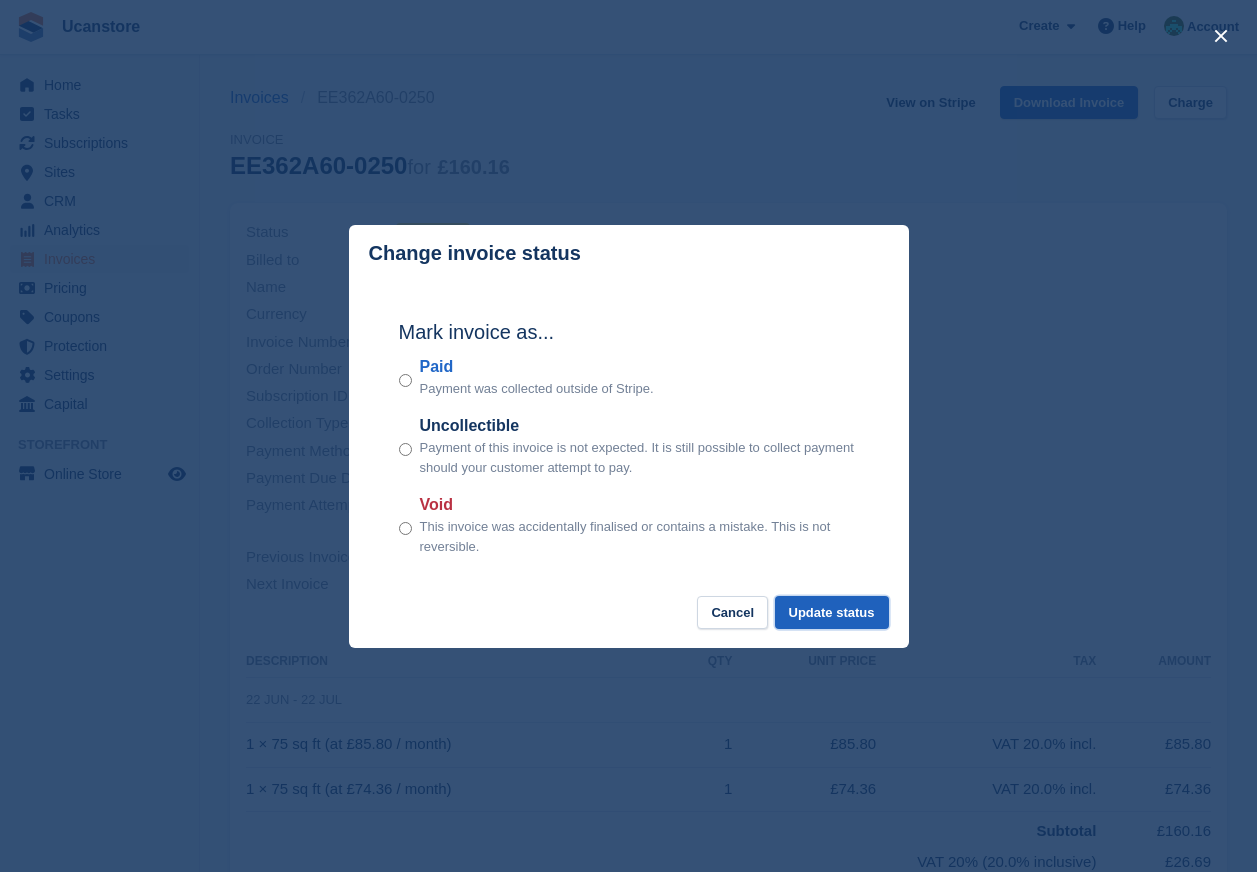 click on "Update status" at bounding box center [832, 612] 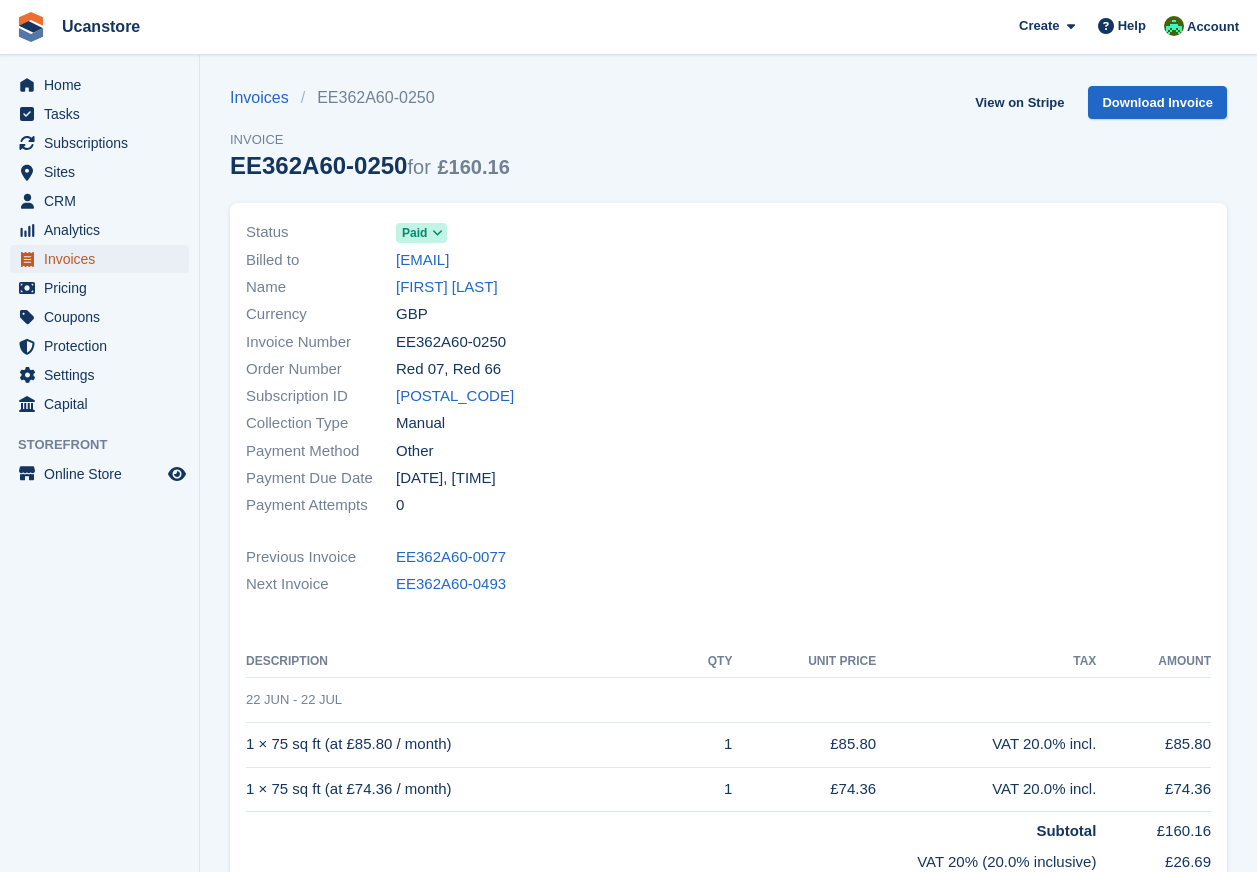 click on "Invoices" at bounding box center (104, 259) 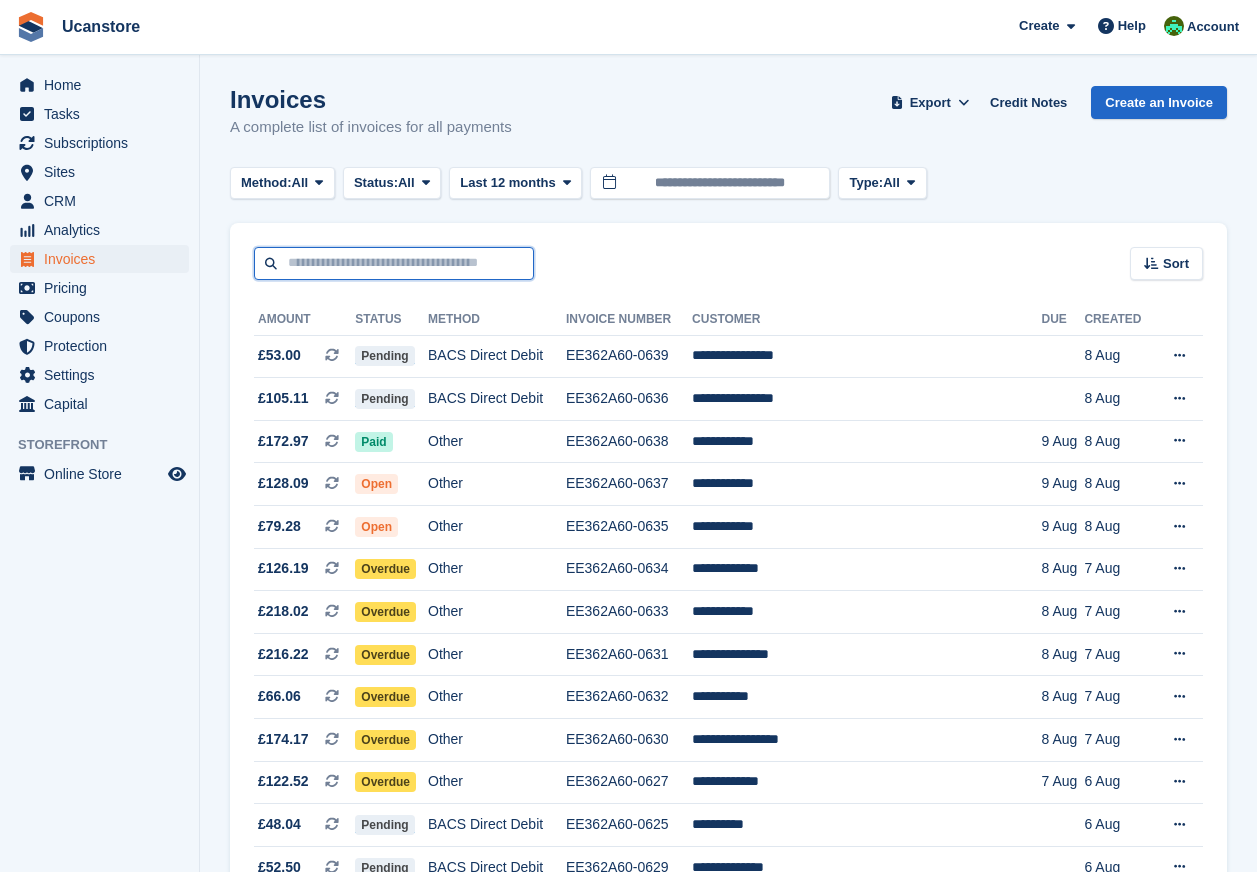click at bounding box center [394, 263] 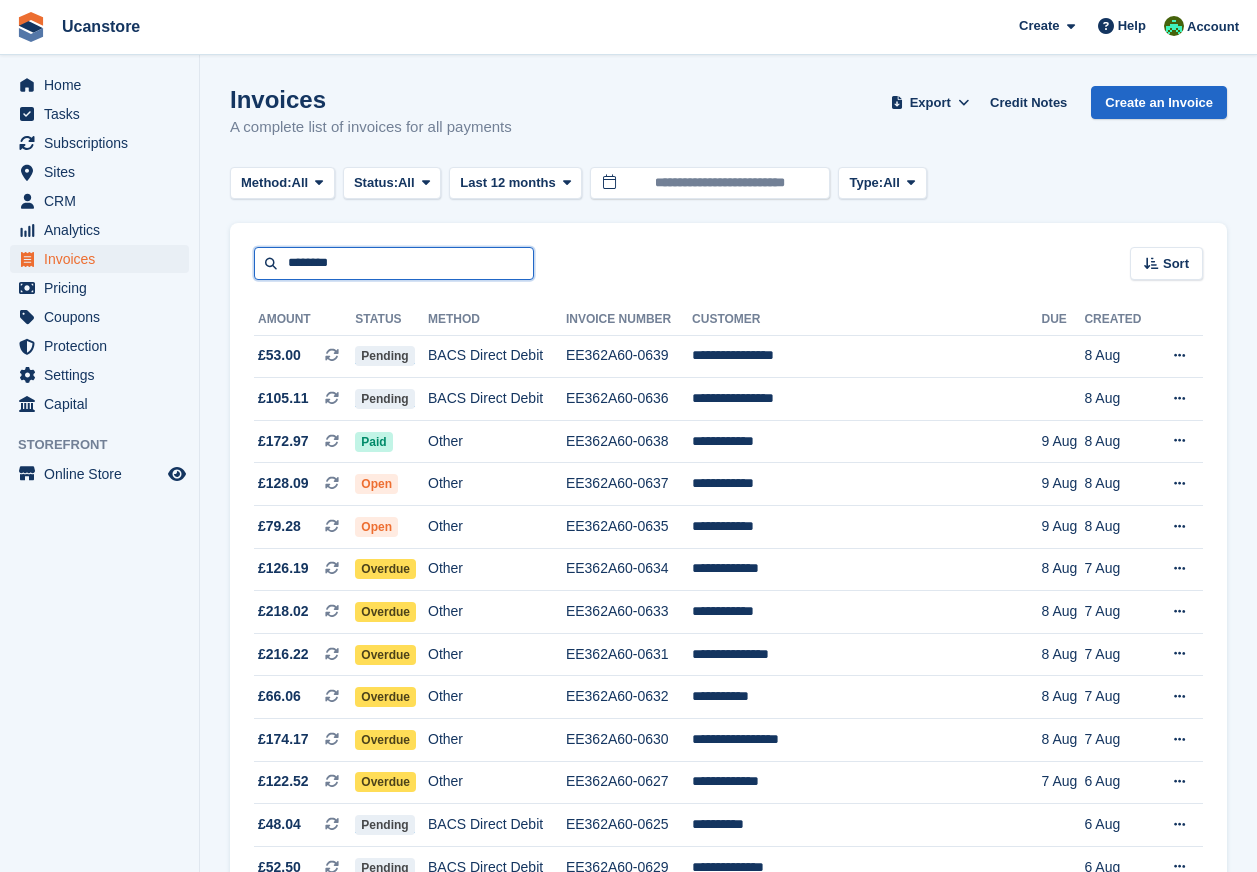 type on "********" 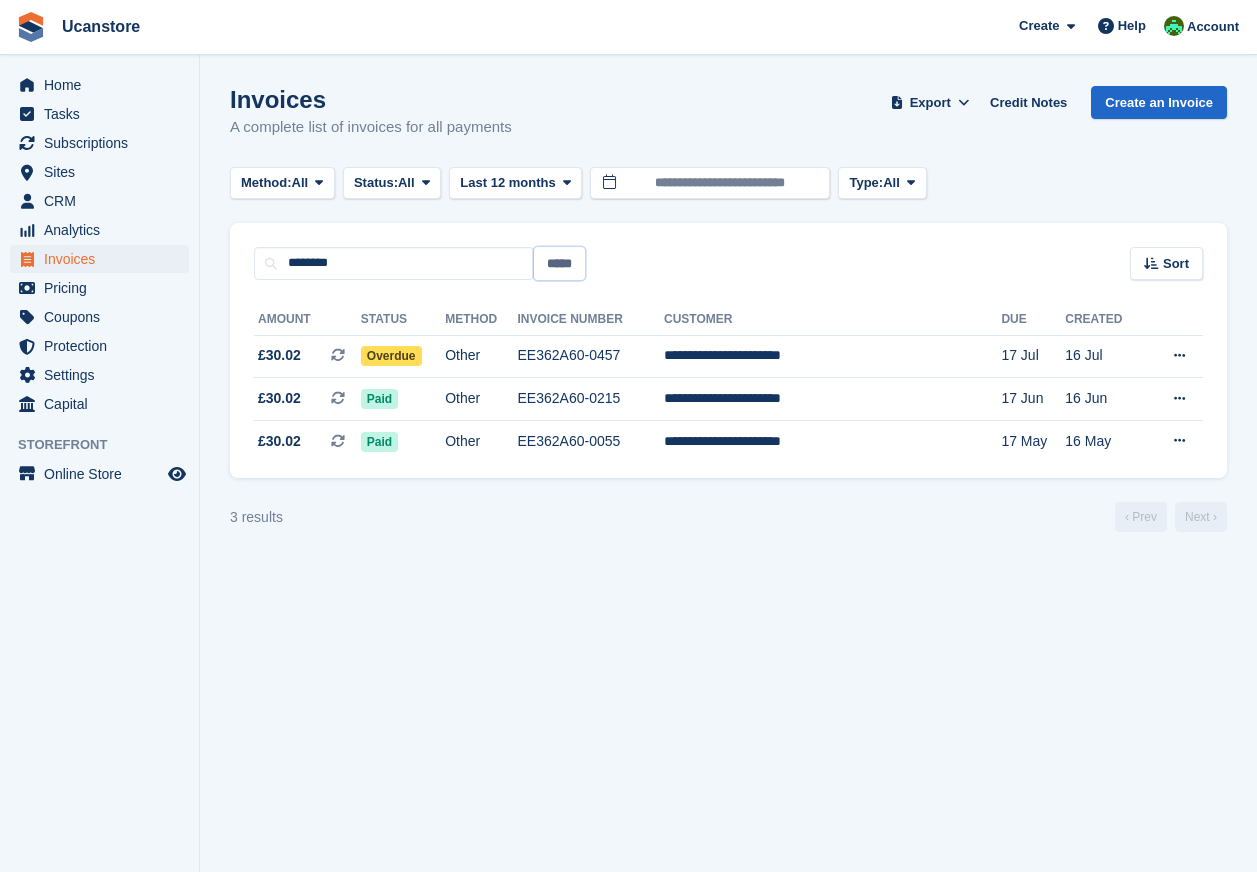 drag, startPoint x: 557, startPoint y: 262, endPoint x: 495, endPoint y: 241, distance: 65.459915 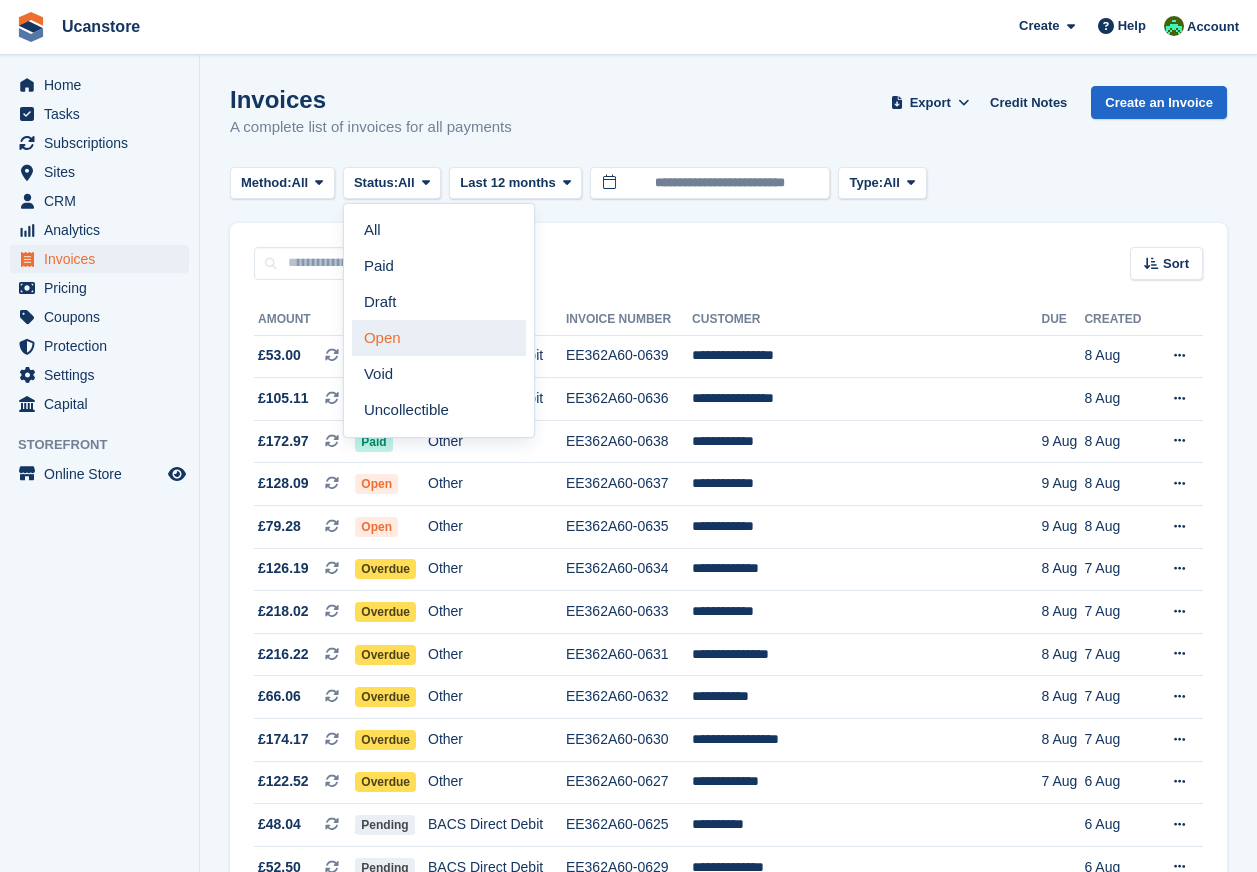 click on "Open" at bounding box center (439, 338) 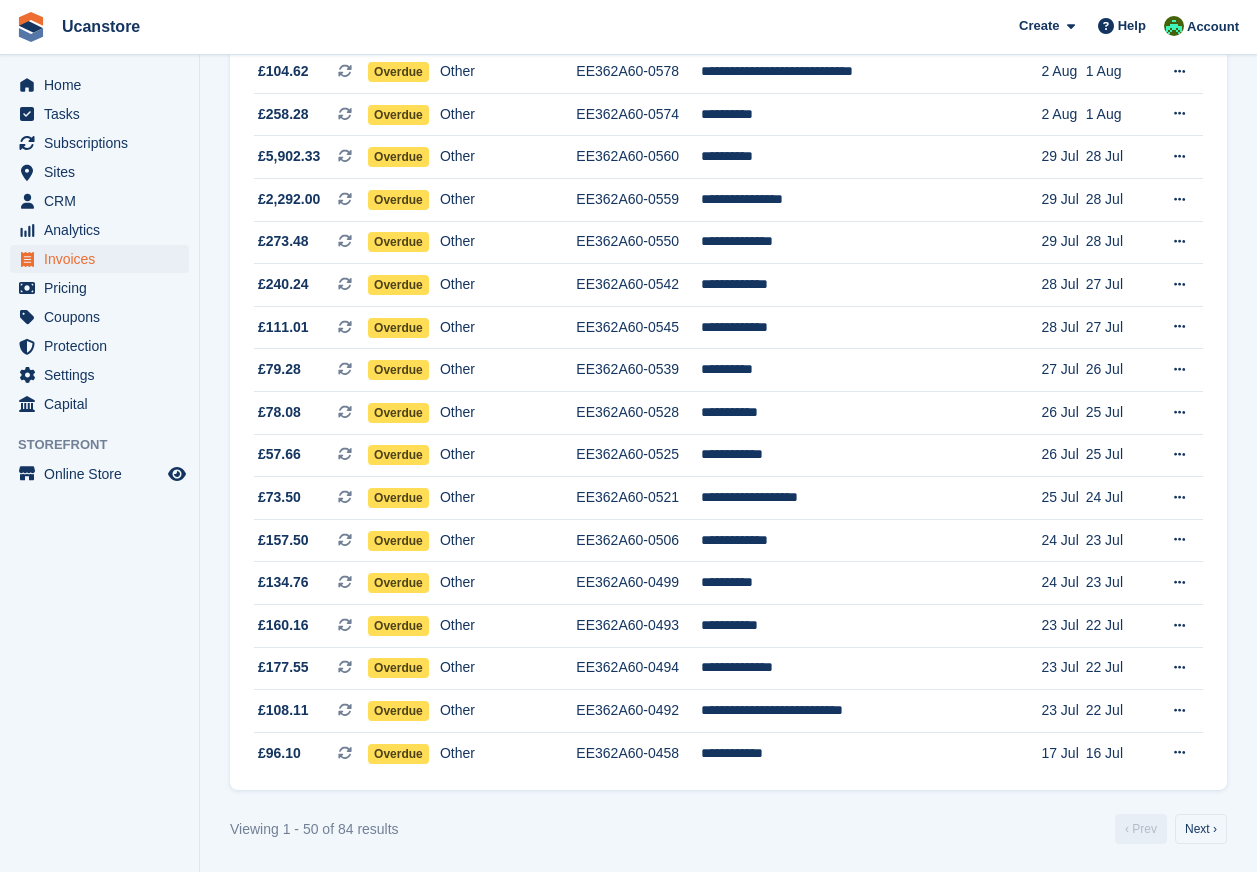 scroll, scrollTop: 1692, scrollLeft: 0, axis: vertical 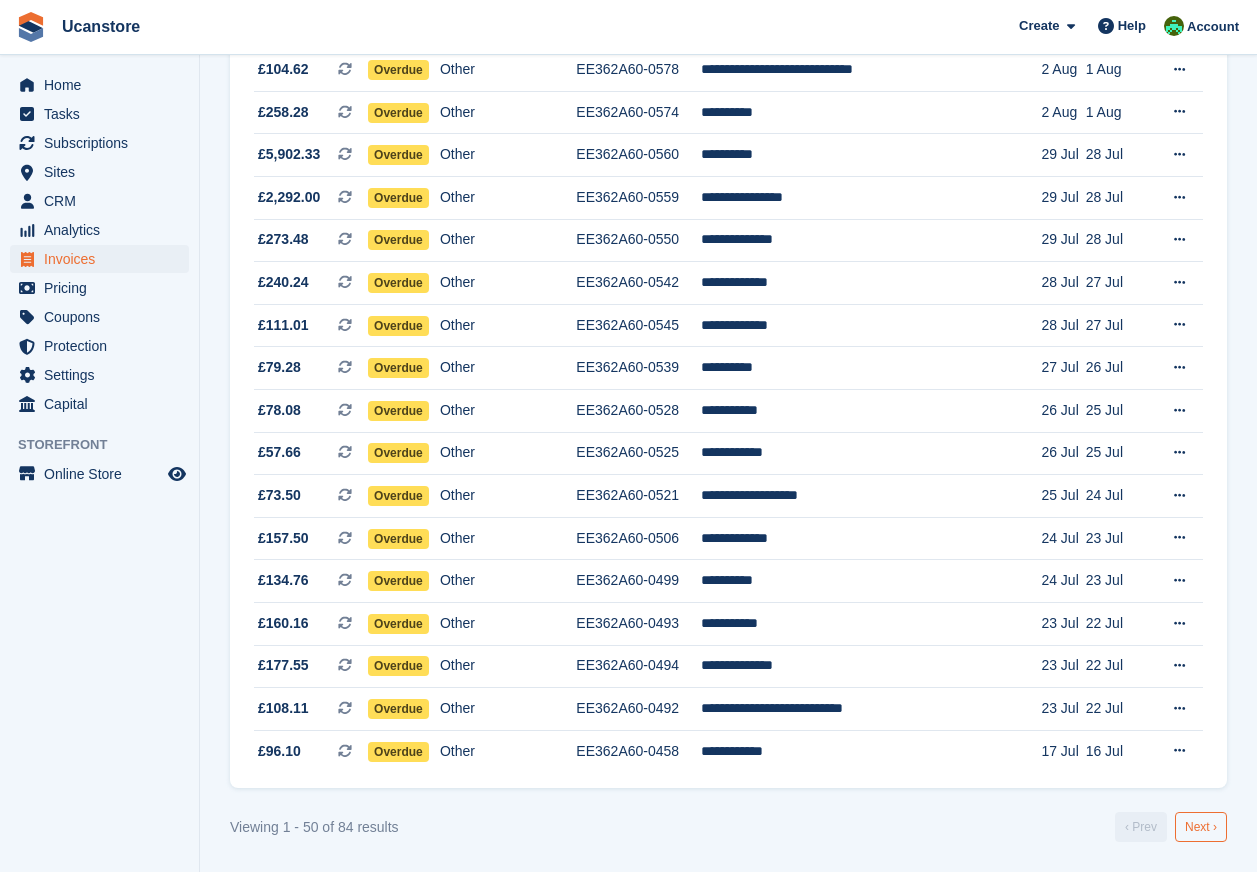 click on "Next ›" at bounding box center [1201, 827] 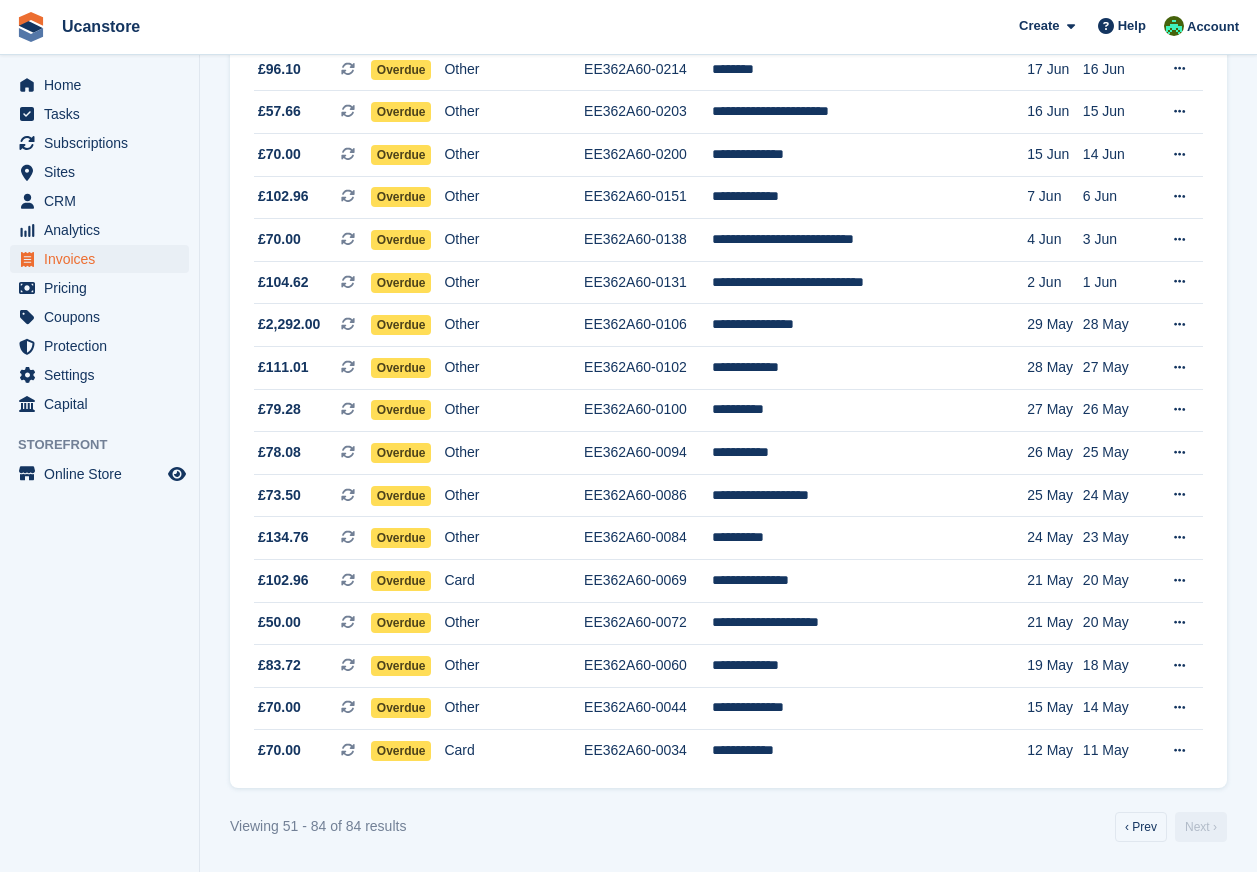 scroll, scrollTop: 1011, scrollLeft: 0, axis: vertical 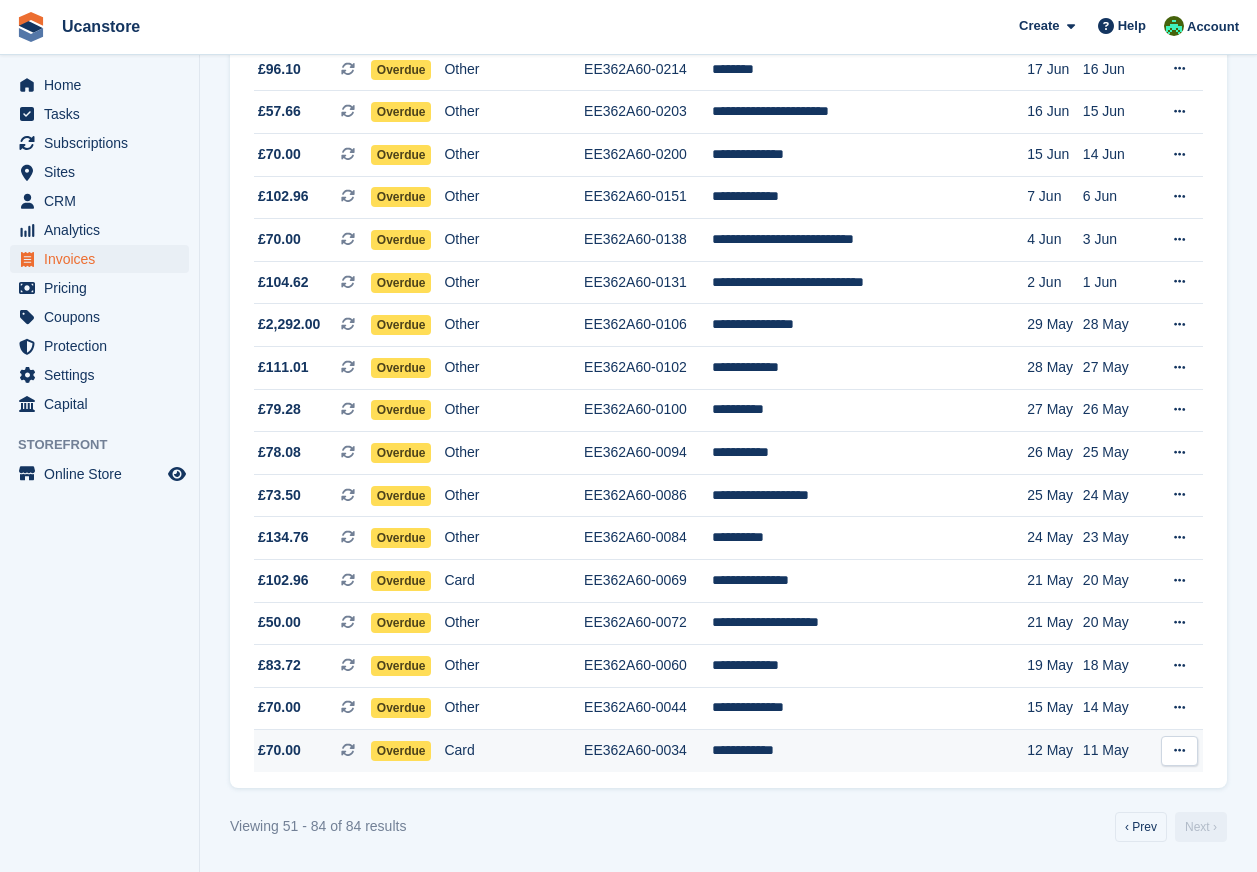click on "**********" at bounding box center (869, 751) 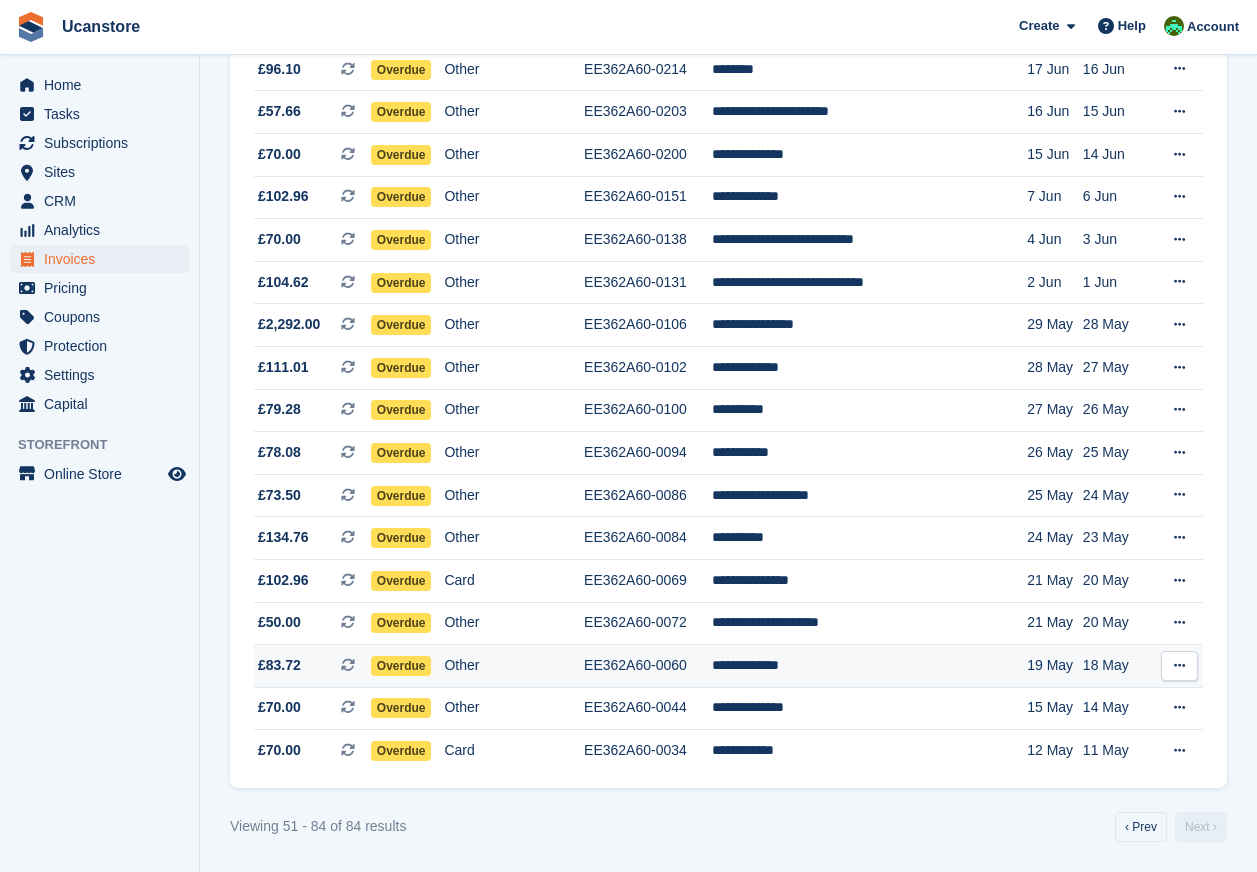 click on "Other" at bounding box center (514, 666) 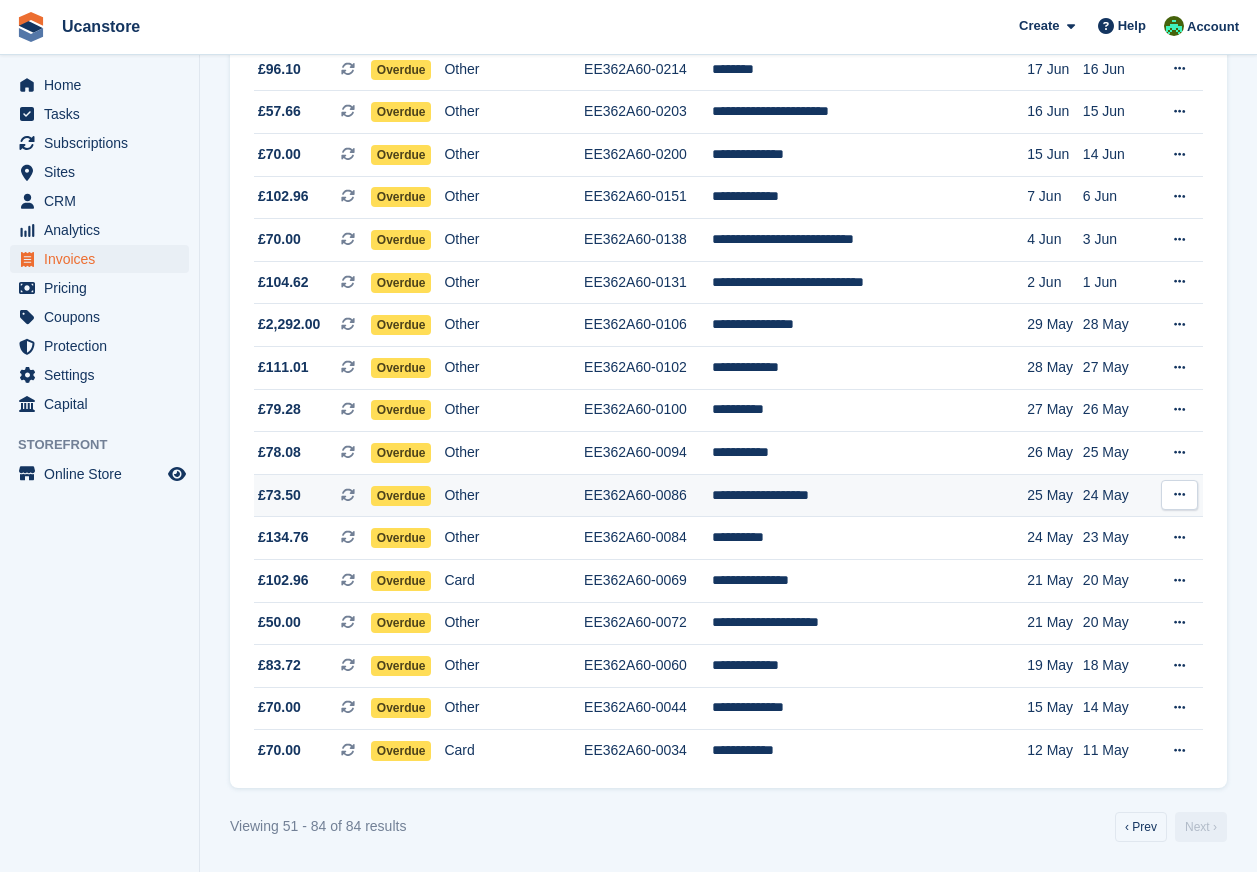 click on "EE362A60-0086" at bounding box center [648, 495] 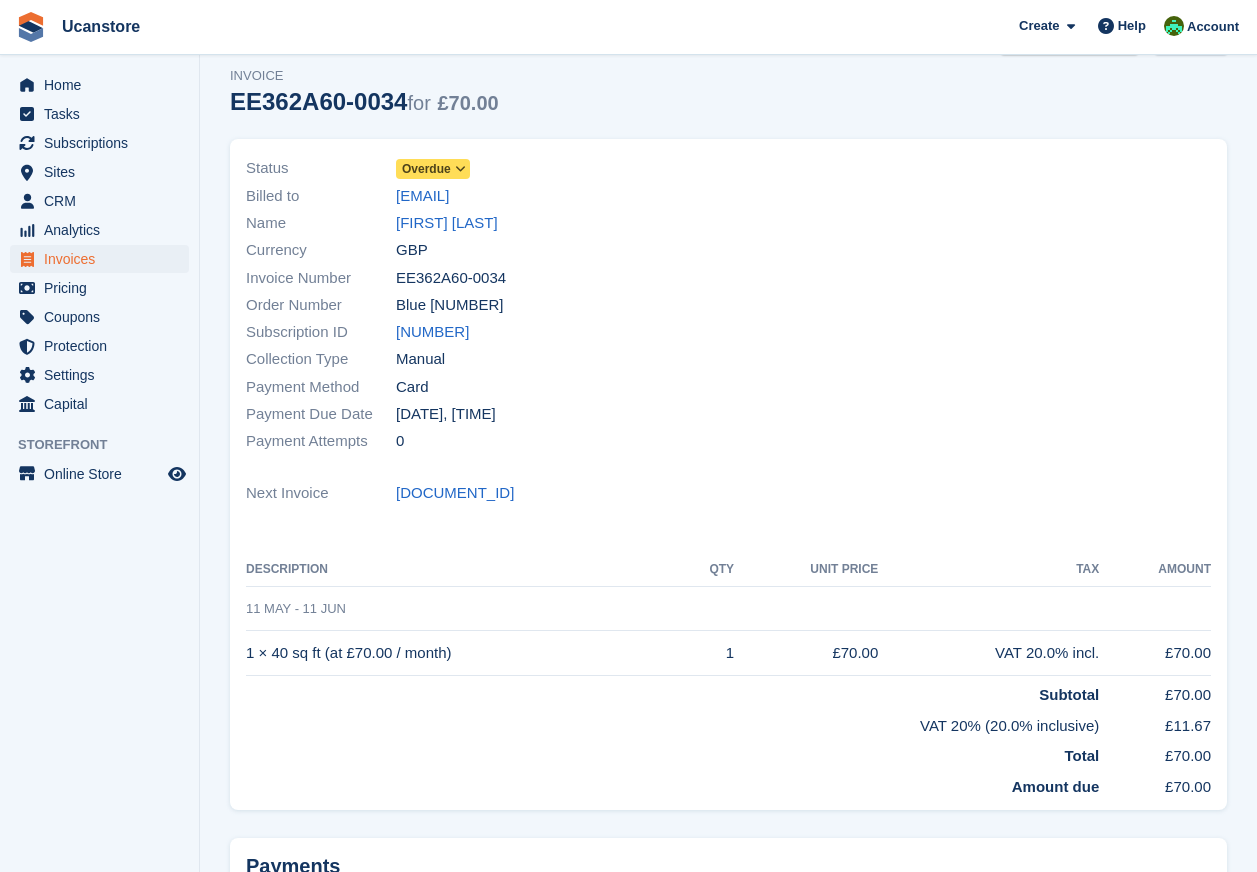 scroll, scrollTop: 100, scrollLeft: 0, axis: vertical 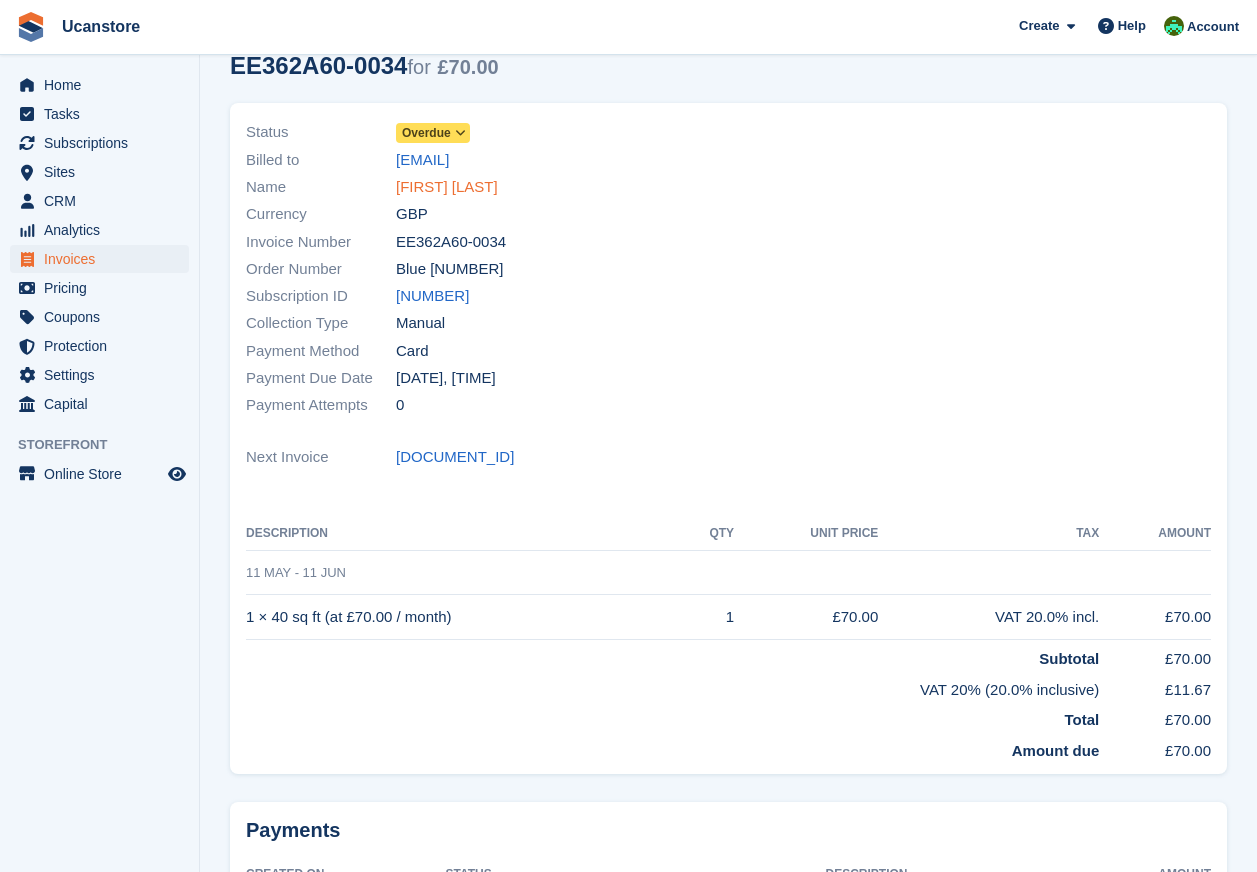 click on "[FIRST] [LAST]" at bounding box center (447, 187) 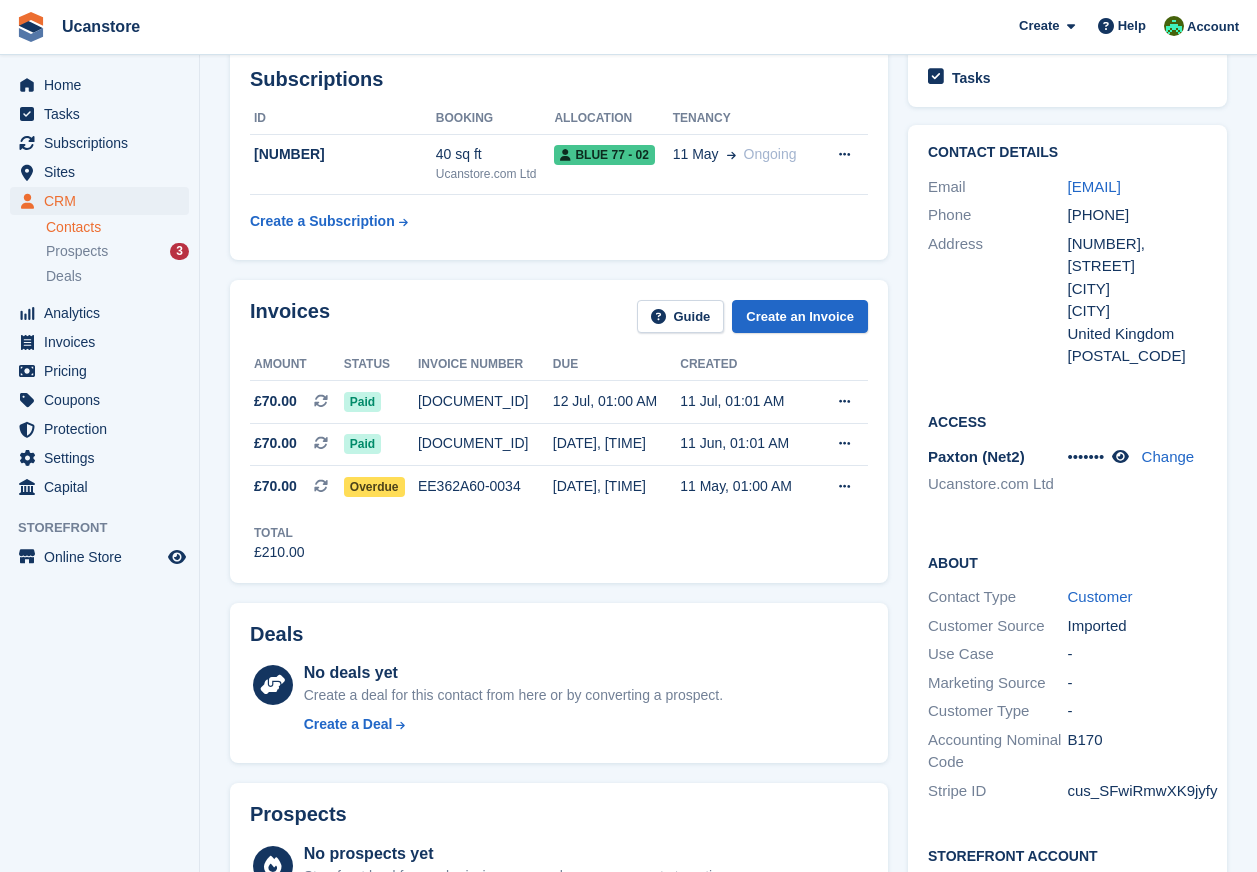 scroll, scrollTop: 0, scrollLeft: 0, axis: both 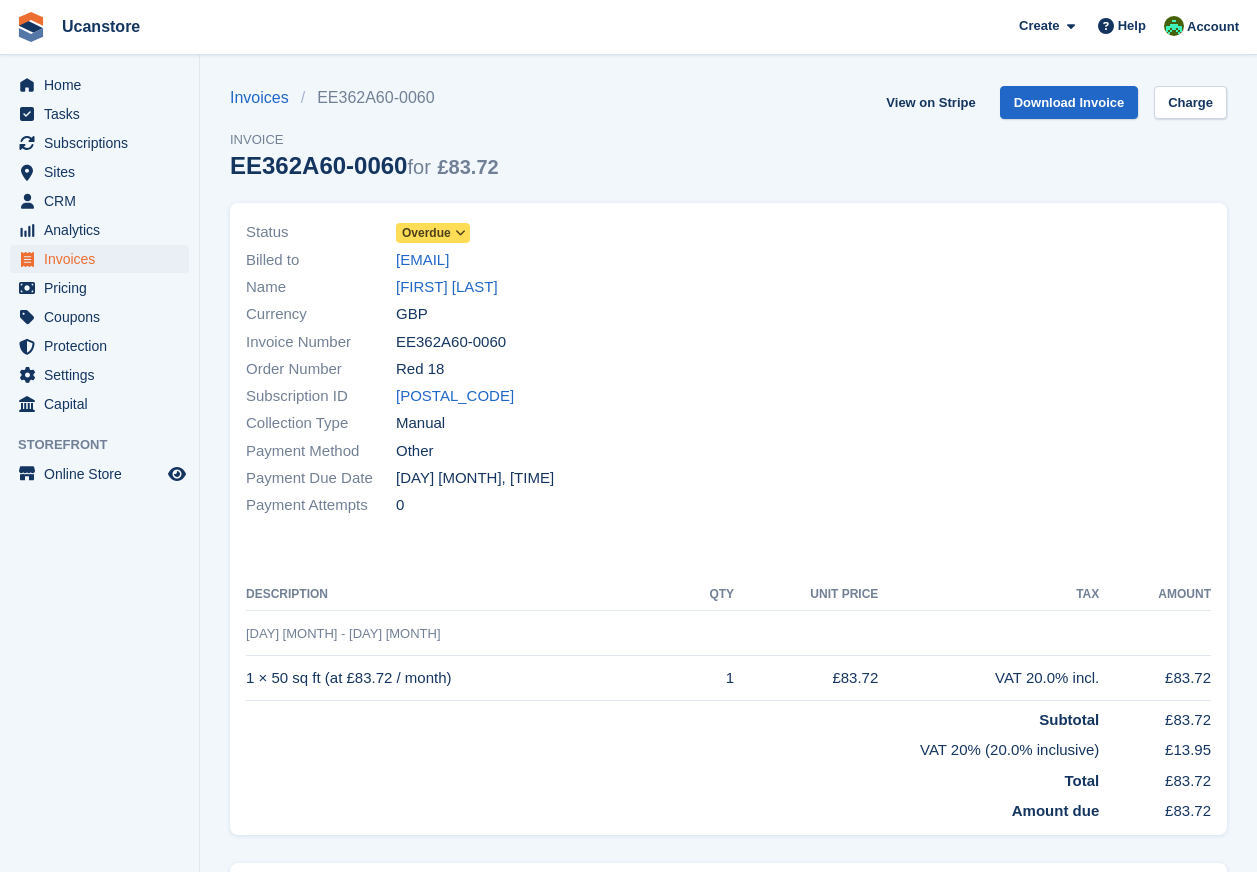 click on "Overdue" at bounding box center [426, 233] 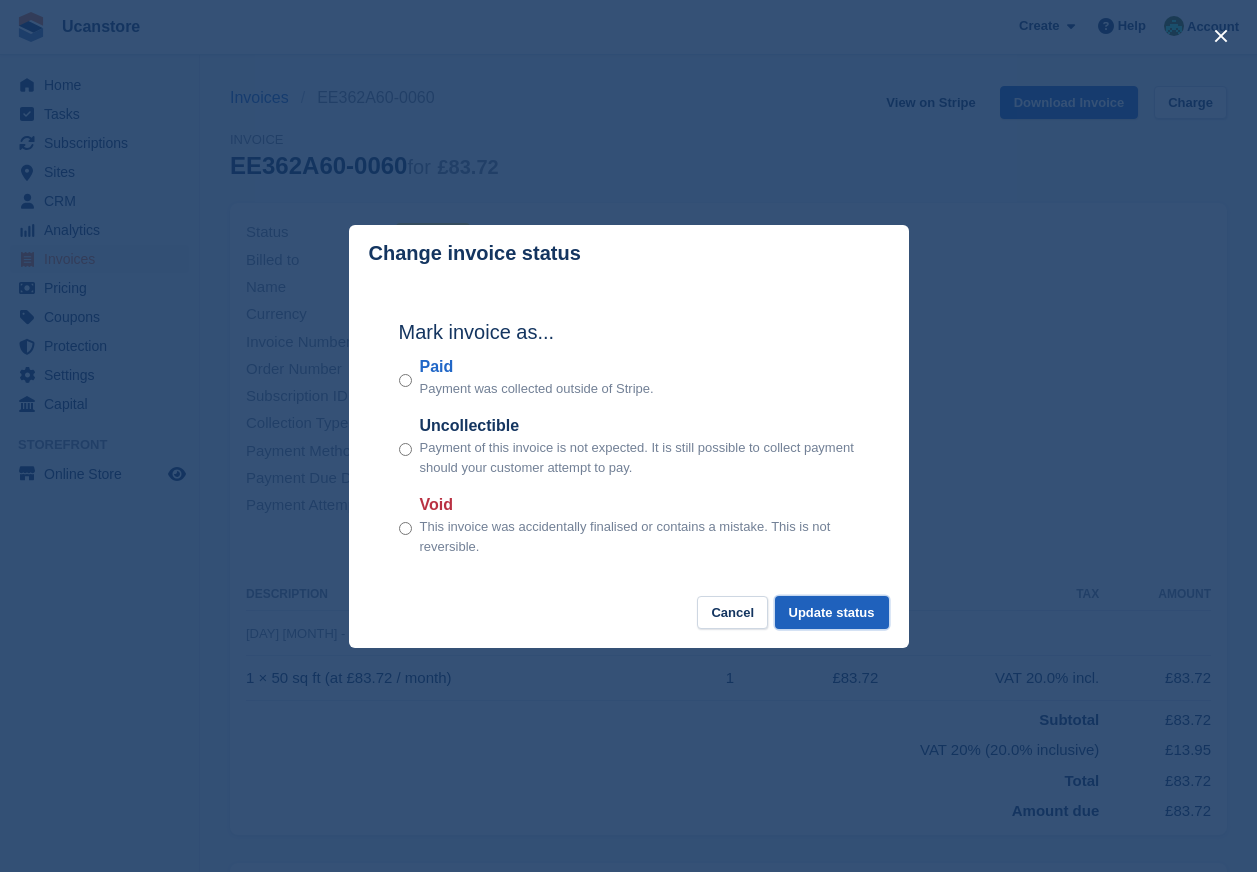 click on "Update status" at bounding box center (832, 612) 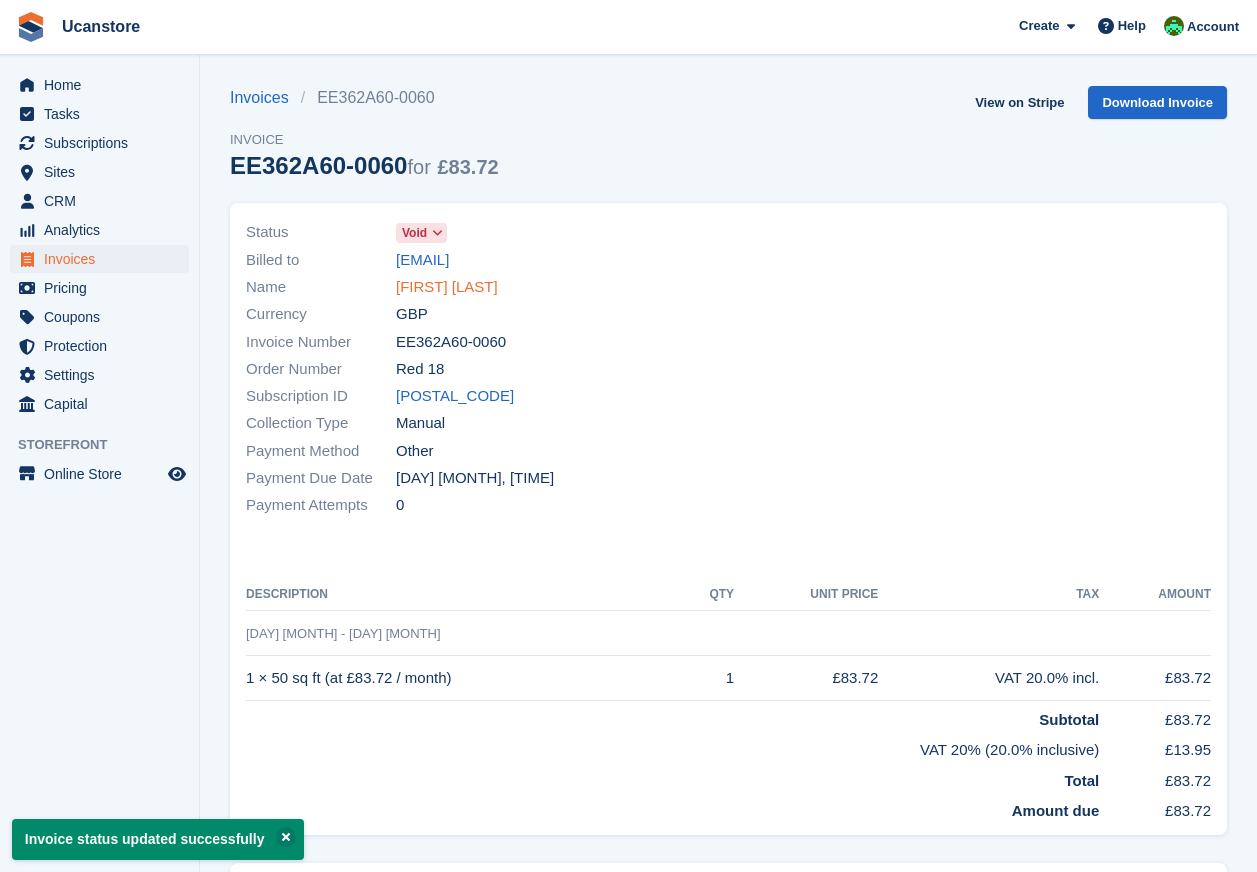 click on "Matthew Walsh" at bounding box center [447, 287] 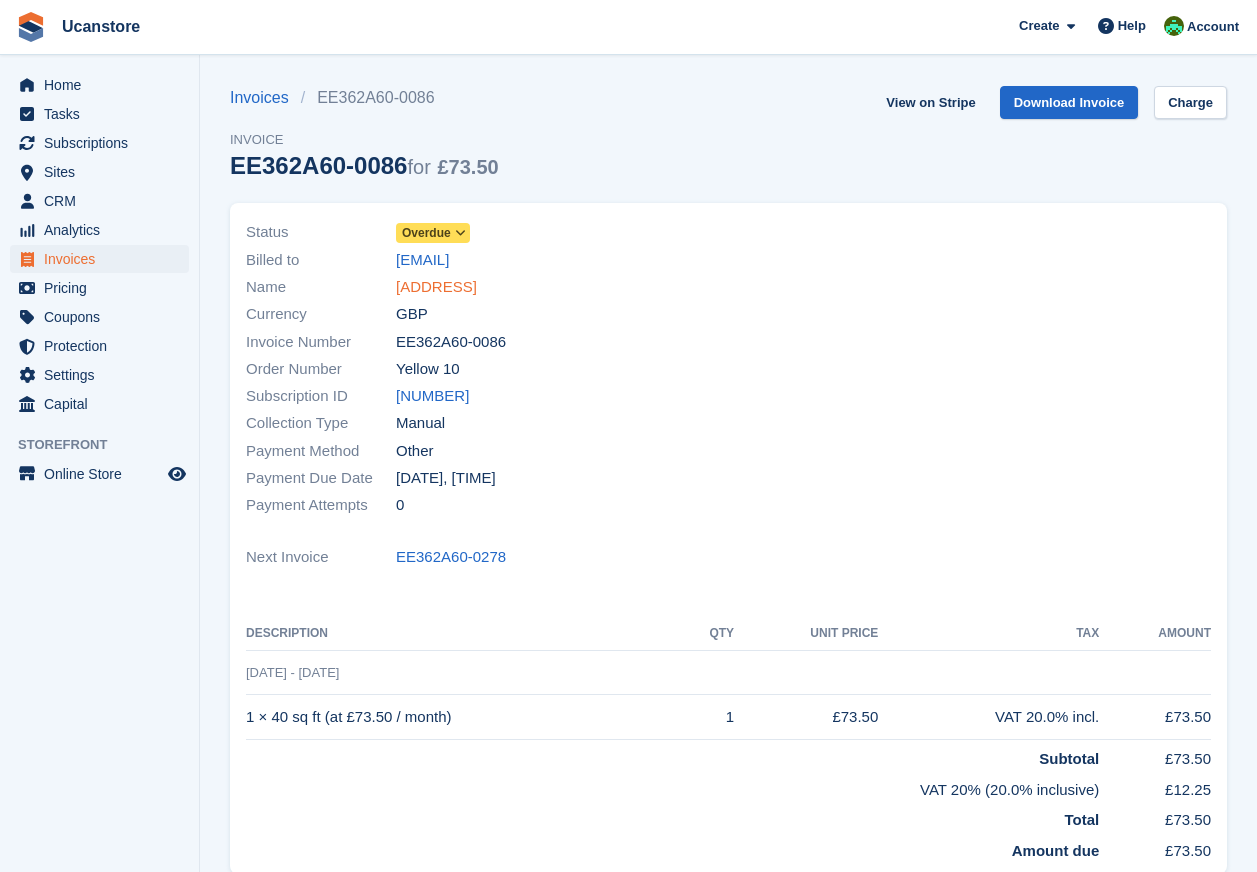 scroll, scrollTop: 0, scrollLeft: 0, axis: both 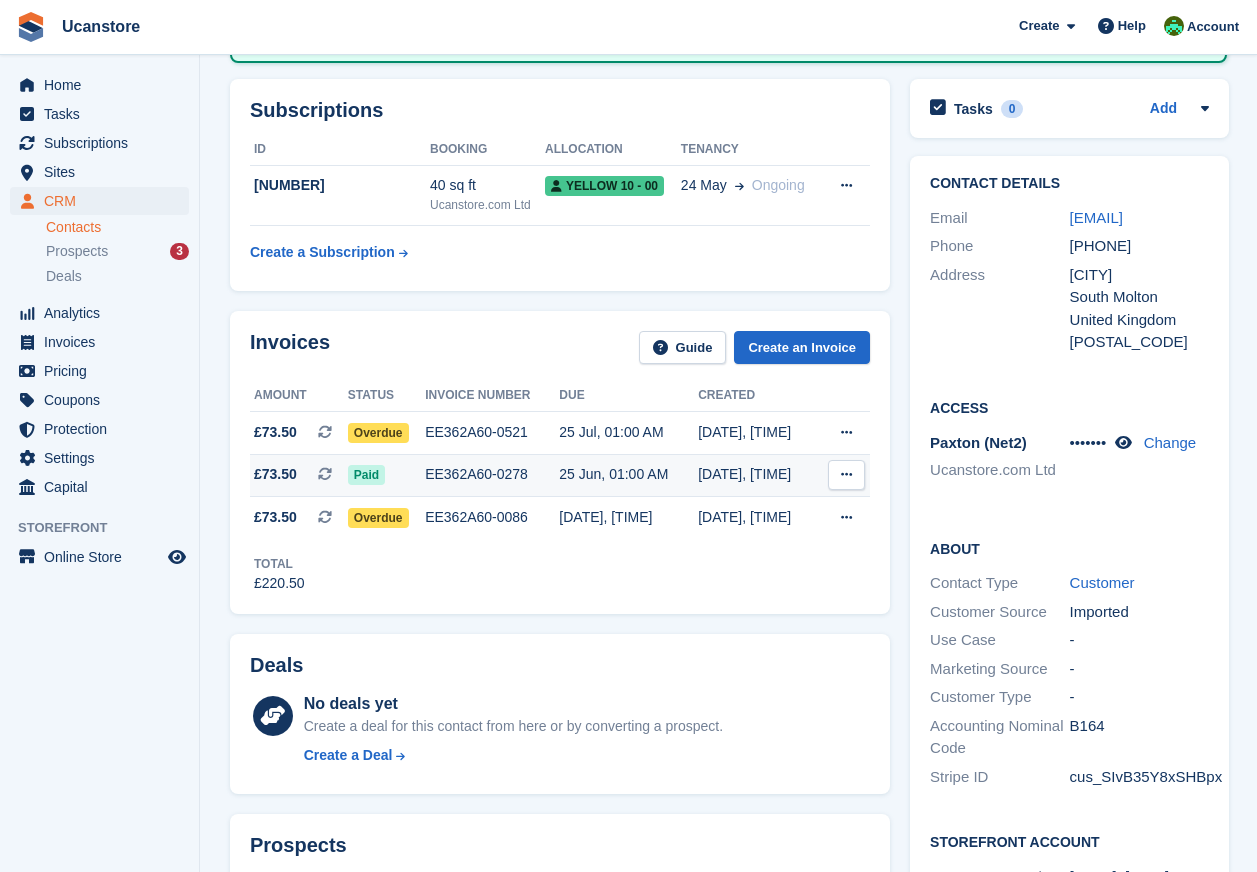 click at bounding box center (846, 474) 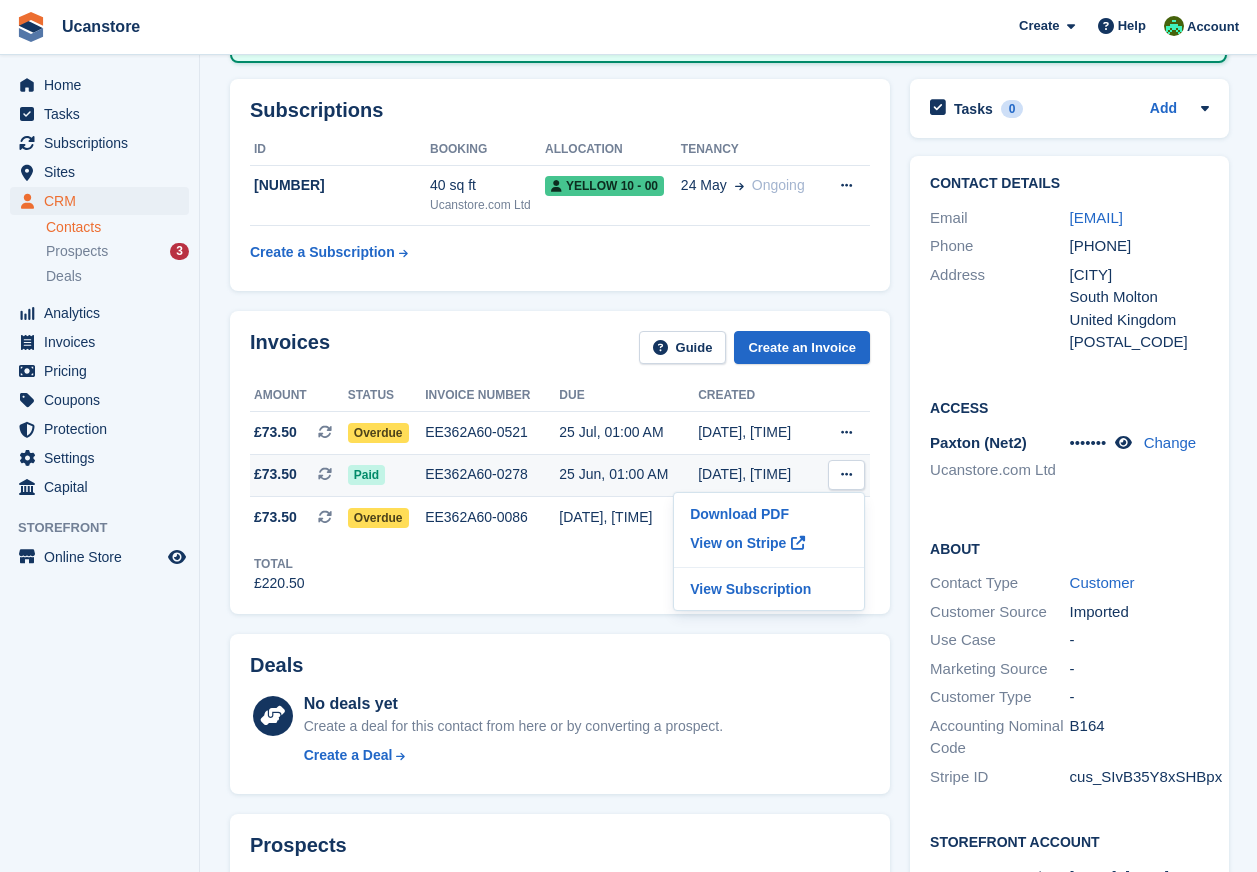 click at bounding box center (846, 474) 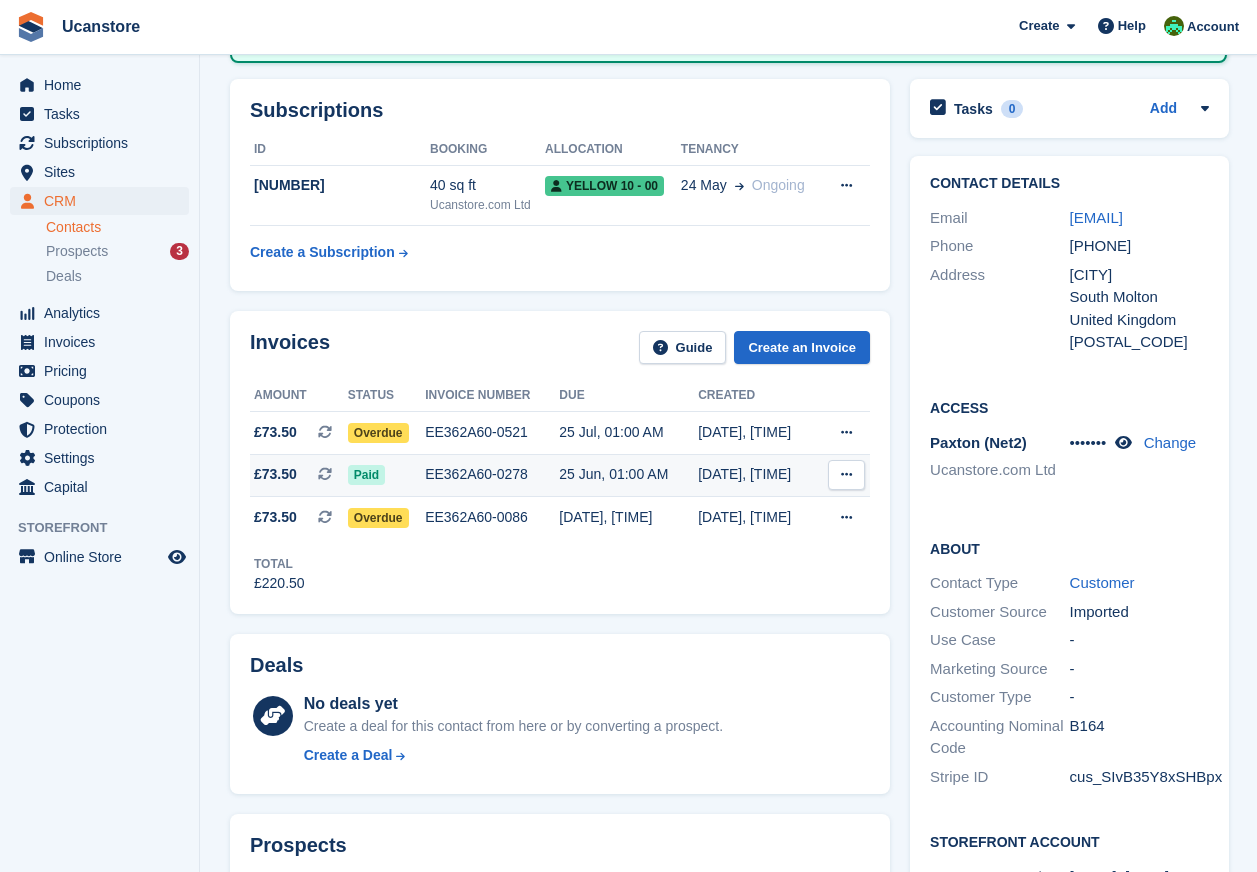 click on "EE362A60-0278" at bounding box center [492, 474] 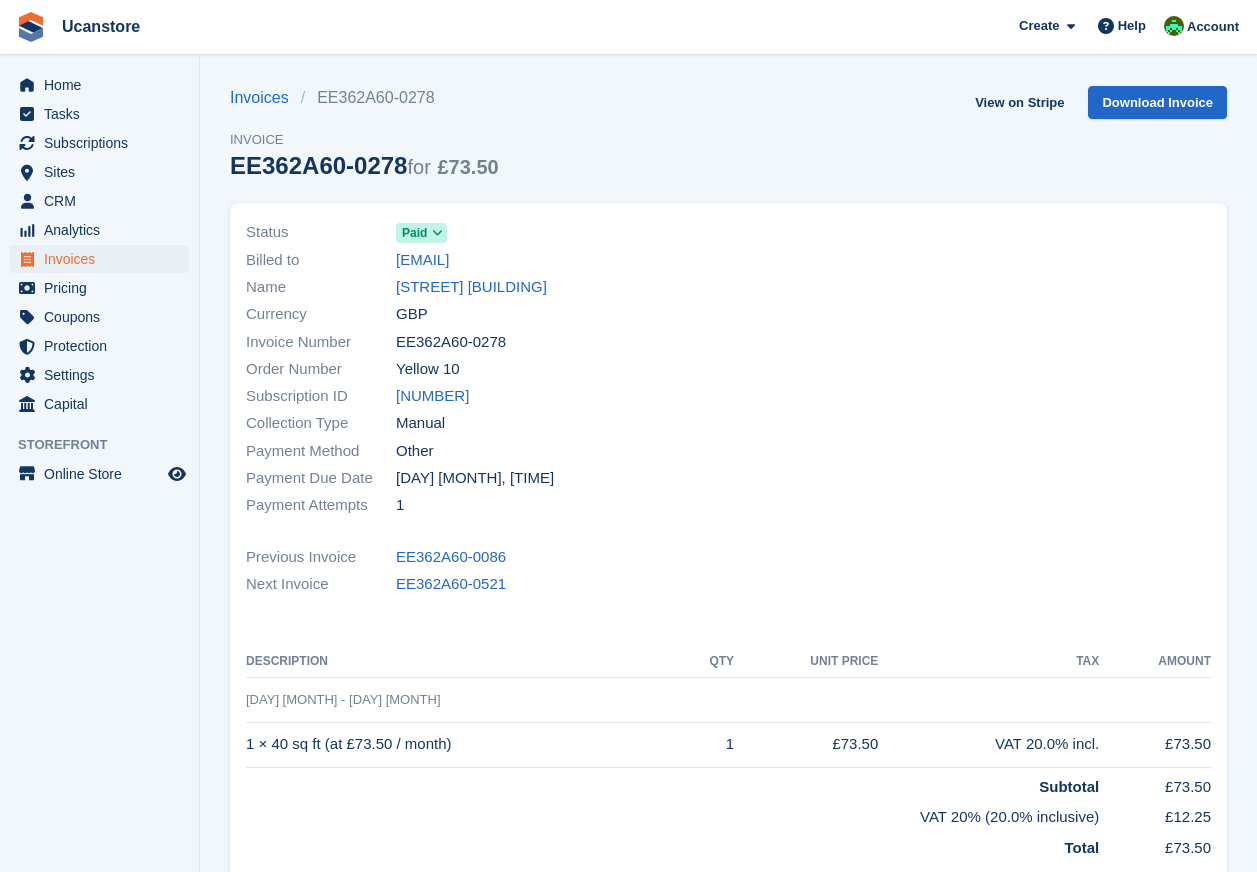 scroll, scrollTop: 0, scrollLeft: 0, axis: both 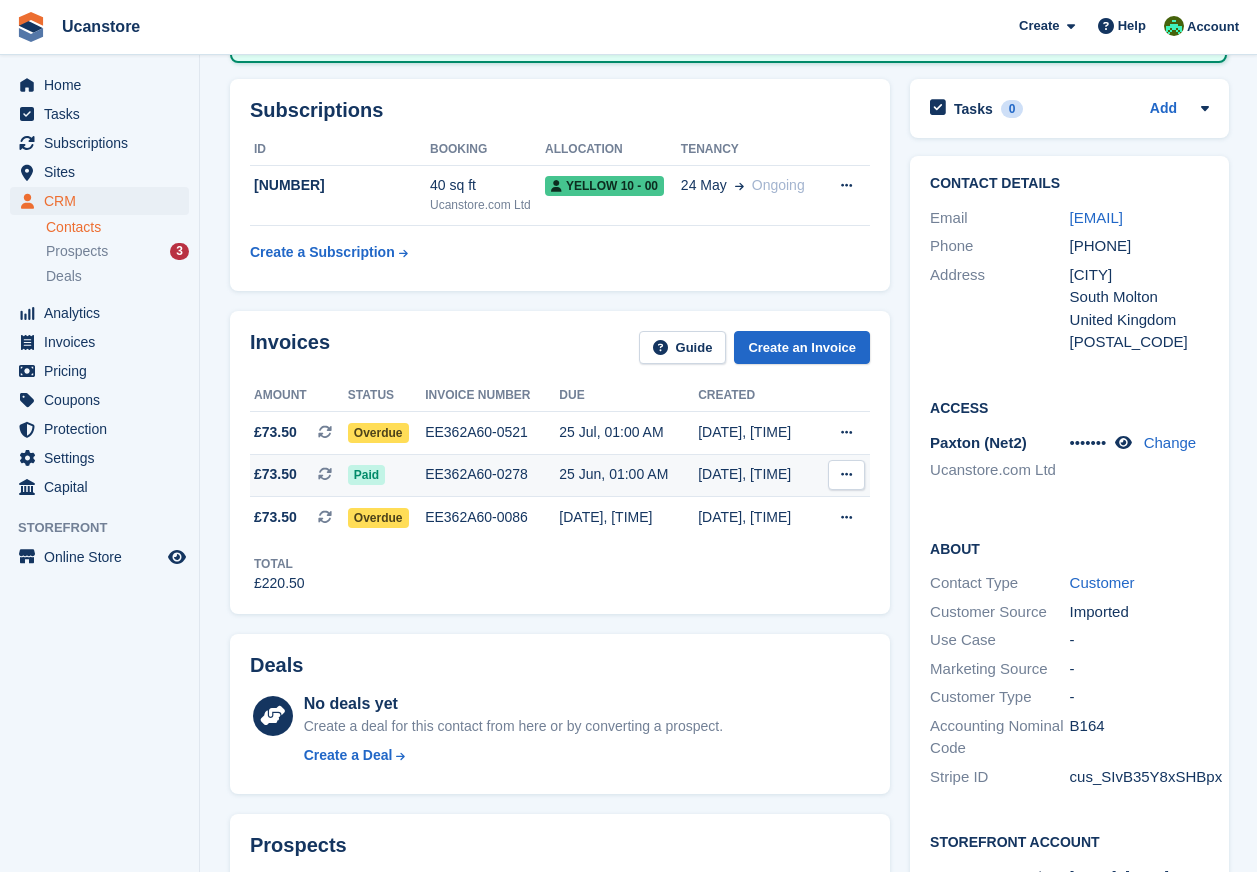 click at bounding box center (846, 474) 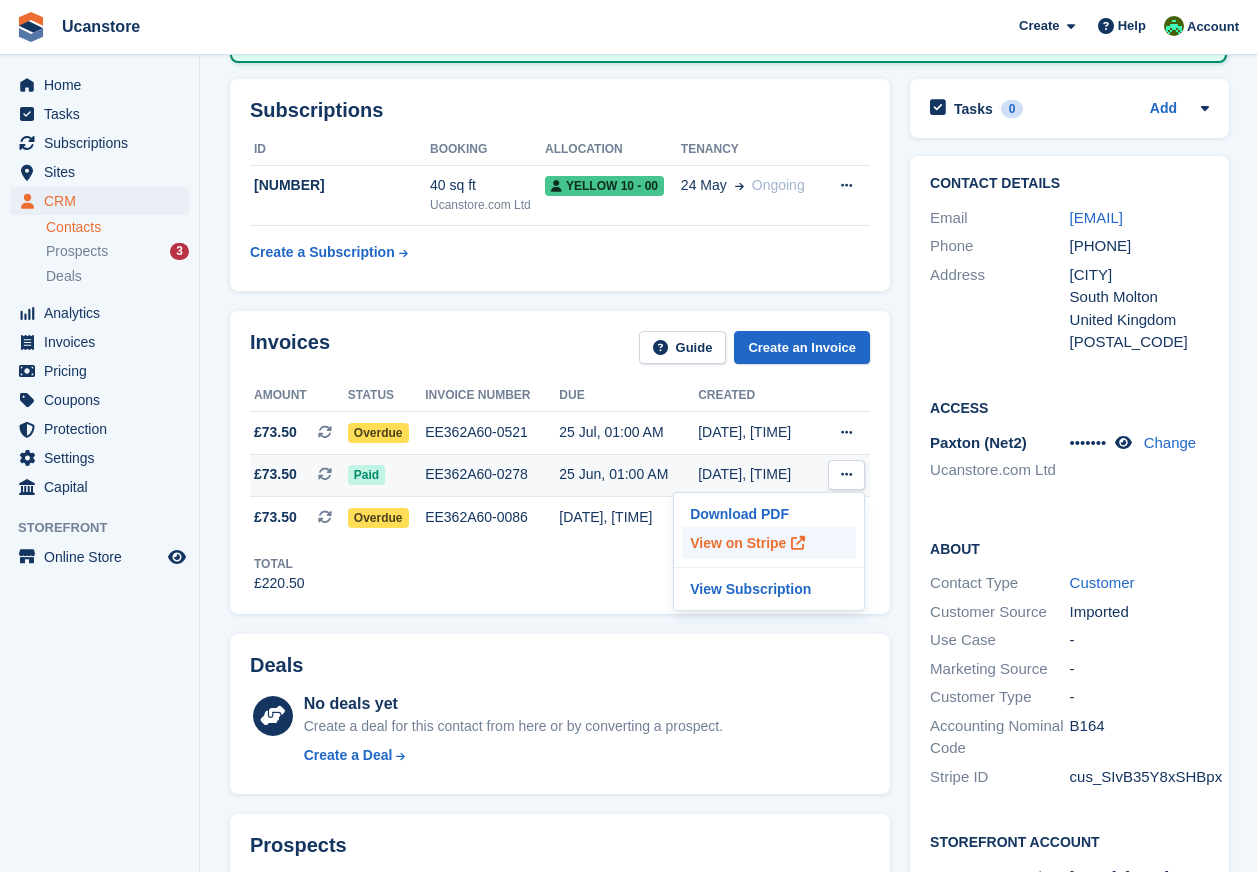 click on "View on Stripe" at bounding box center (769, 543) 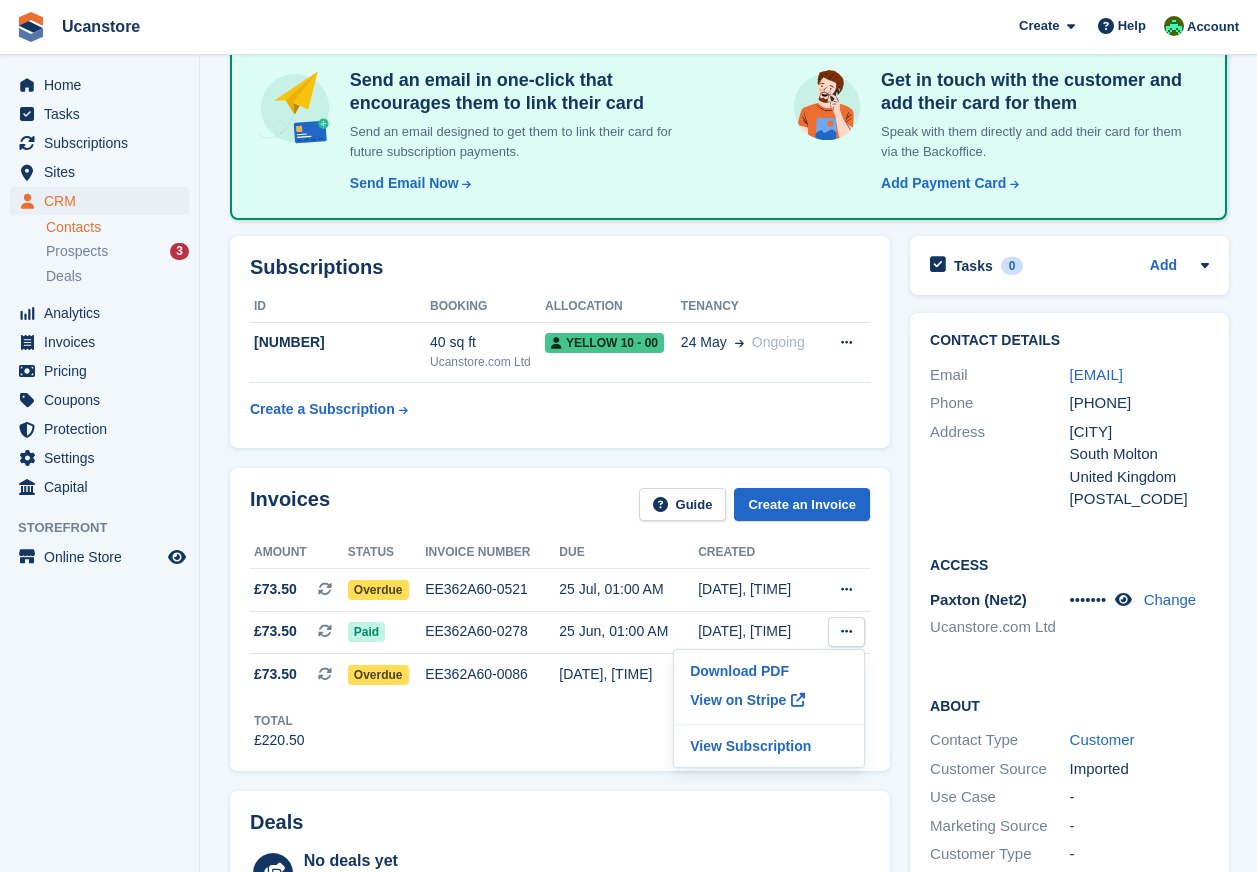 scroll, scrollTop: 0, scrollLeft: 0, axis: both 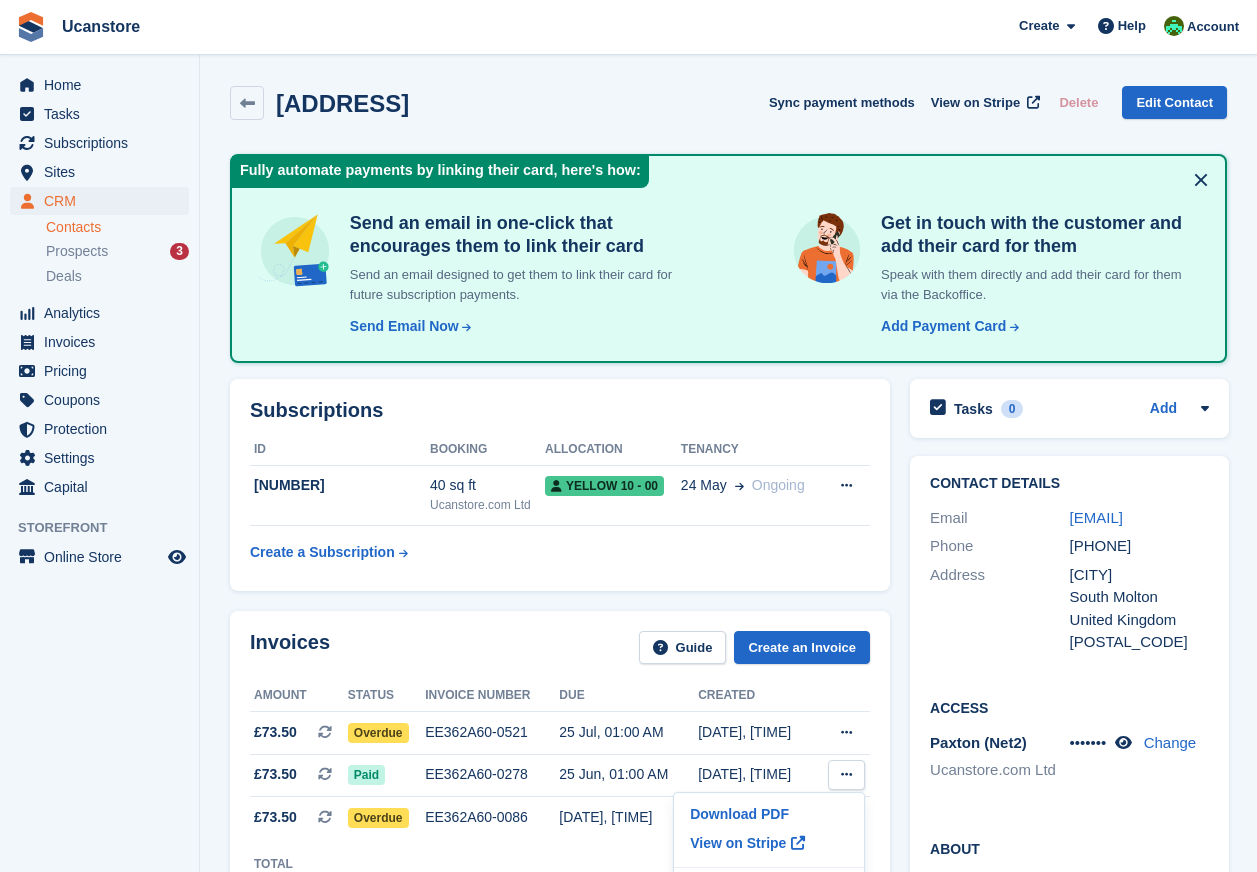 click on "Bourne Bridge House
Sync payment methods
View on Stripe
Delete
Edit Contact" at bounding box center [728, 107] 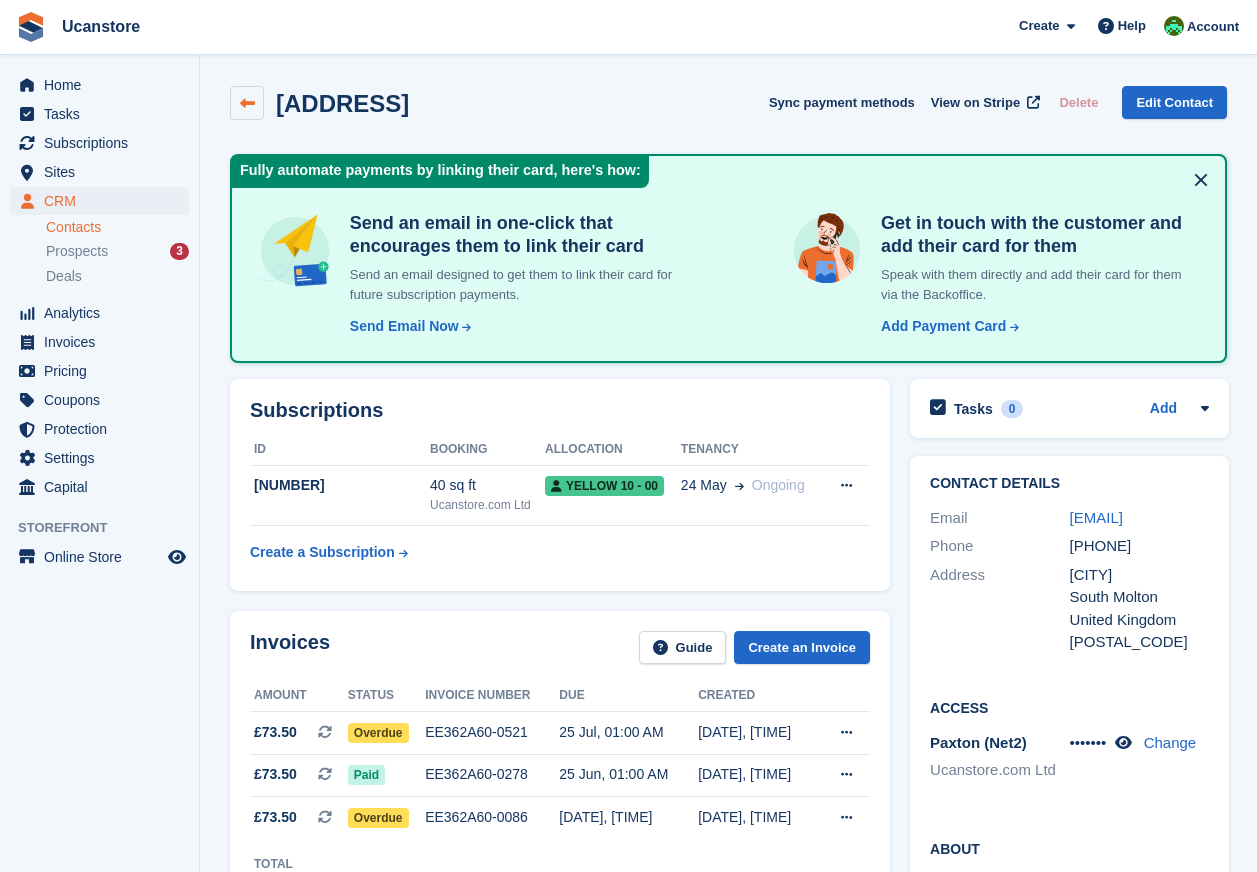 click at bounding box center (247, 103) 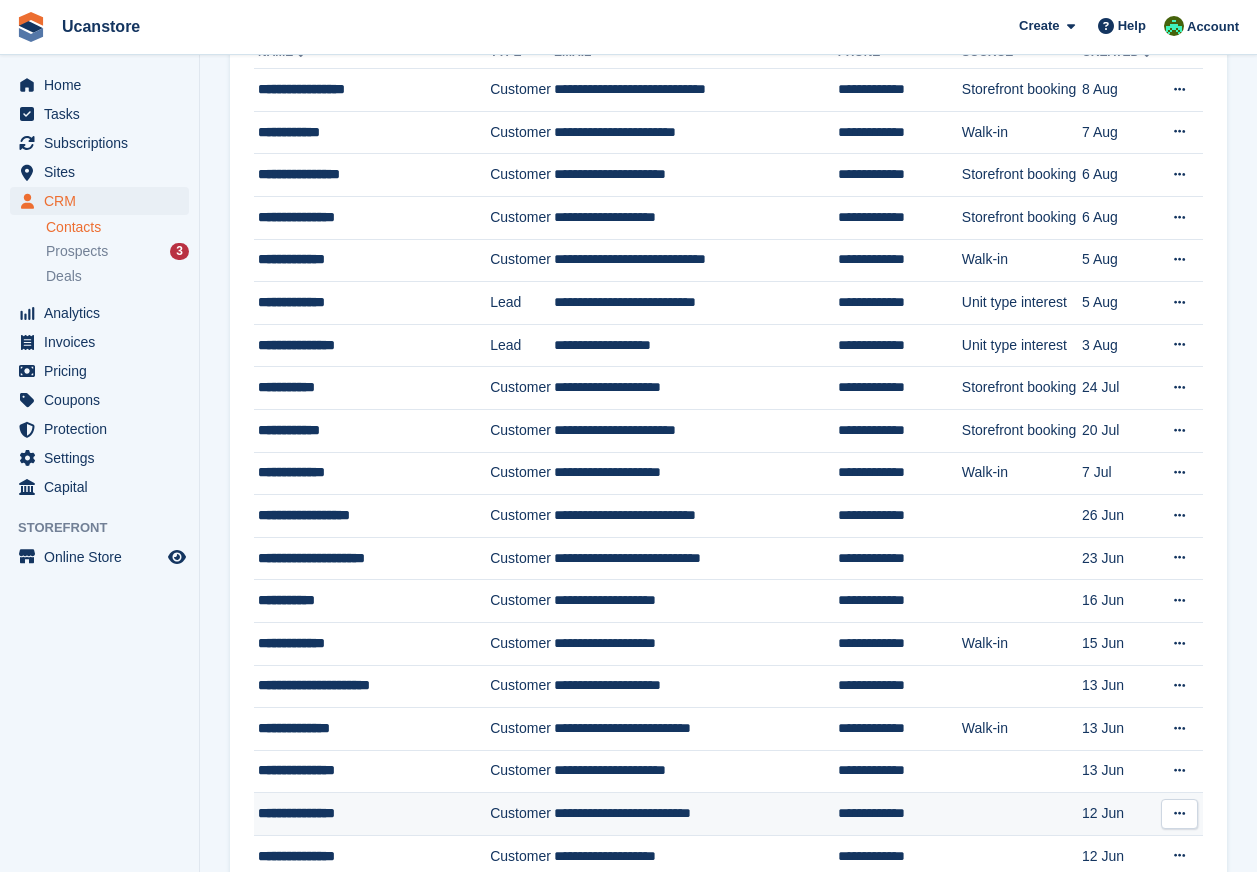 scroll, scrollTop: 0, scrollLeft: 0, axis: both 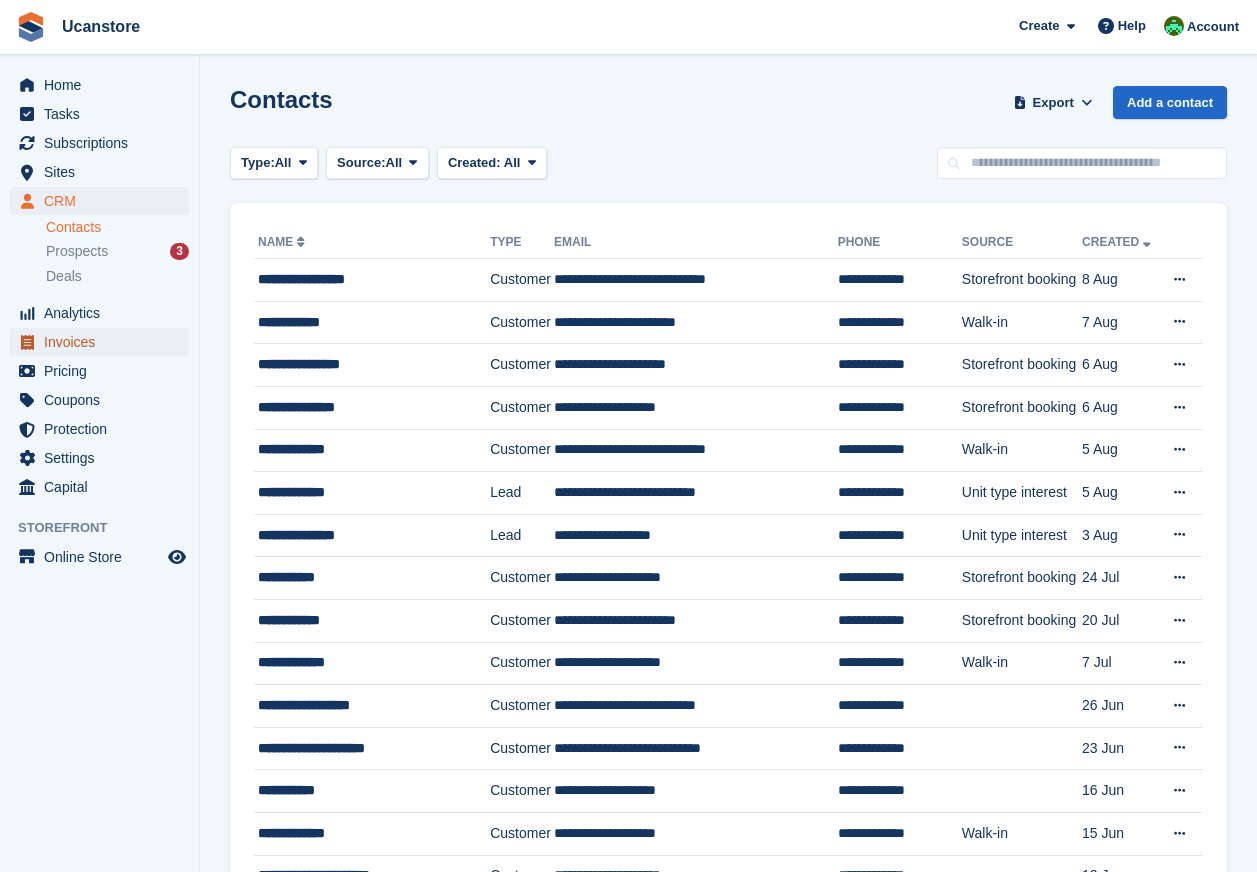 click on "Invoices" at bounding box center [104, 342] 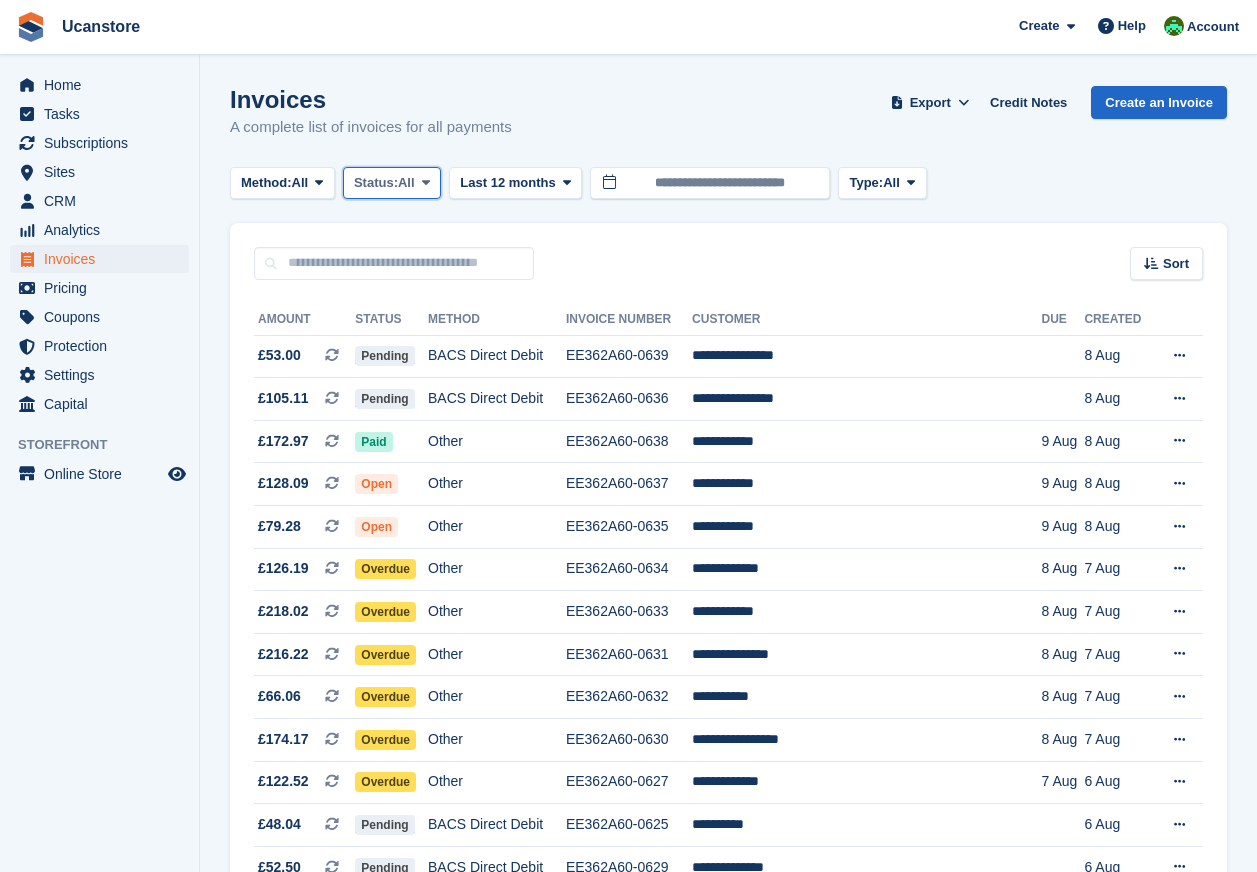 click on "Status:" at bounding box center (376, 183) 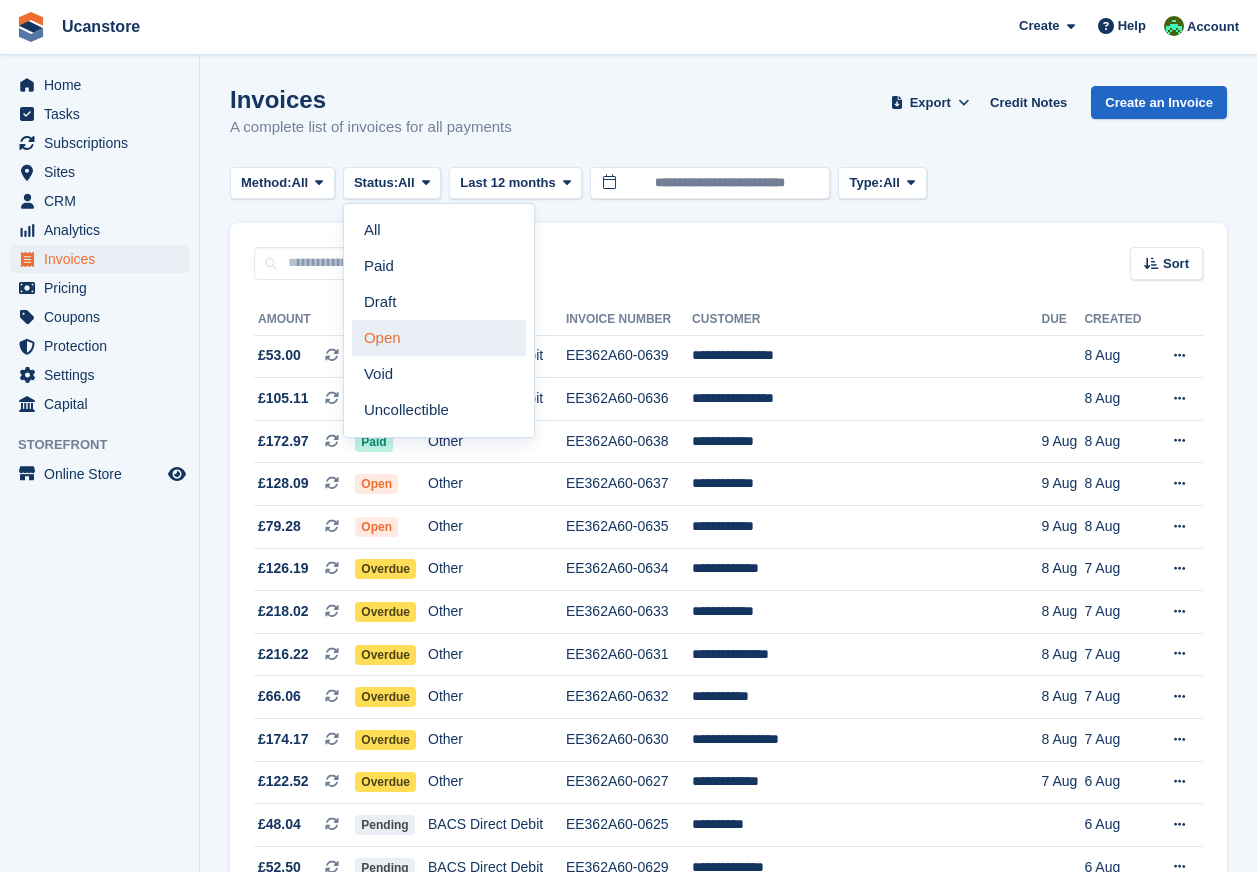 click on "Open" at bounding box center (439, 338) 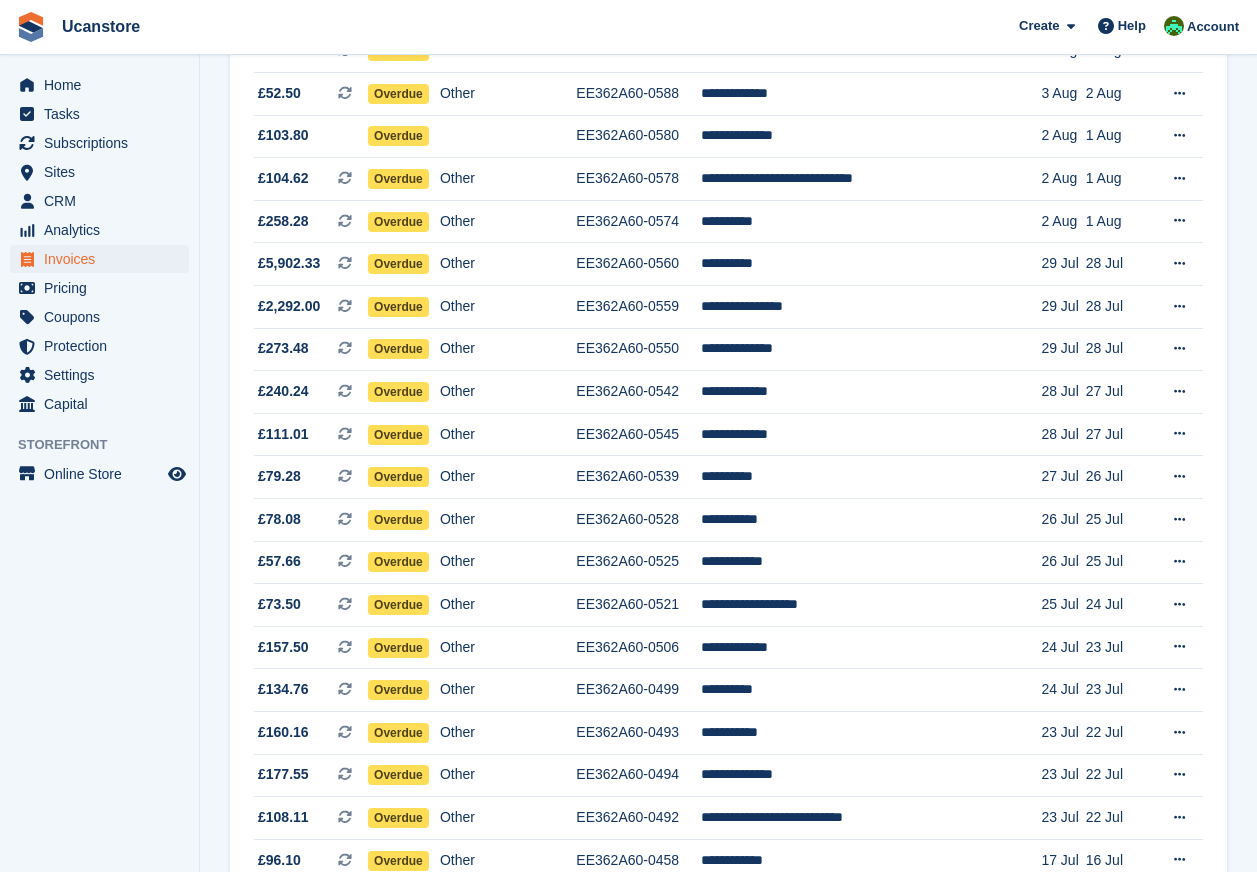 scroll, scrollTop: 1692, scrollLeft: 0, axis: vertical 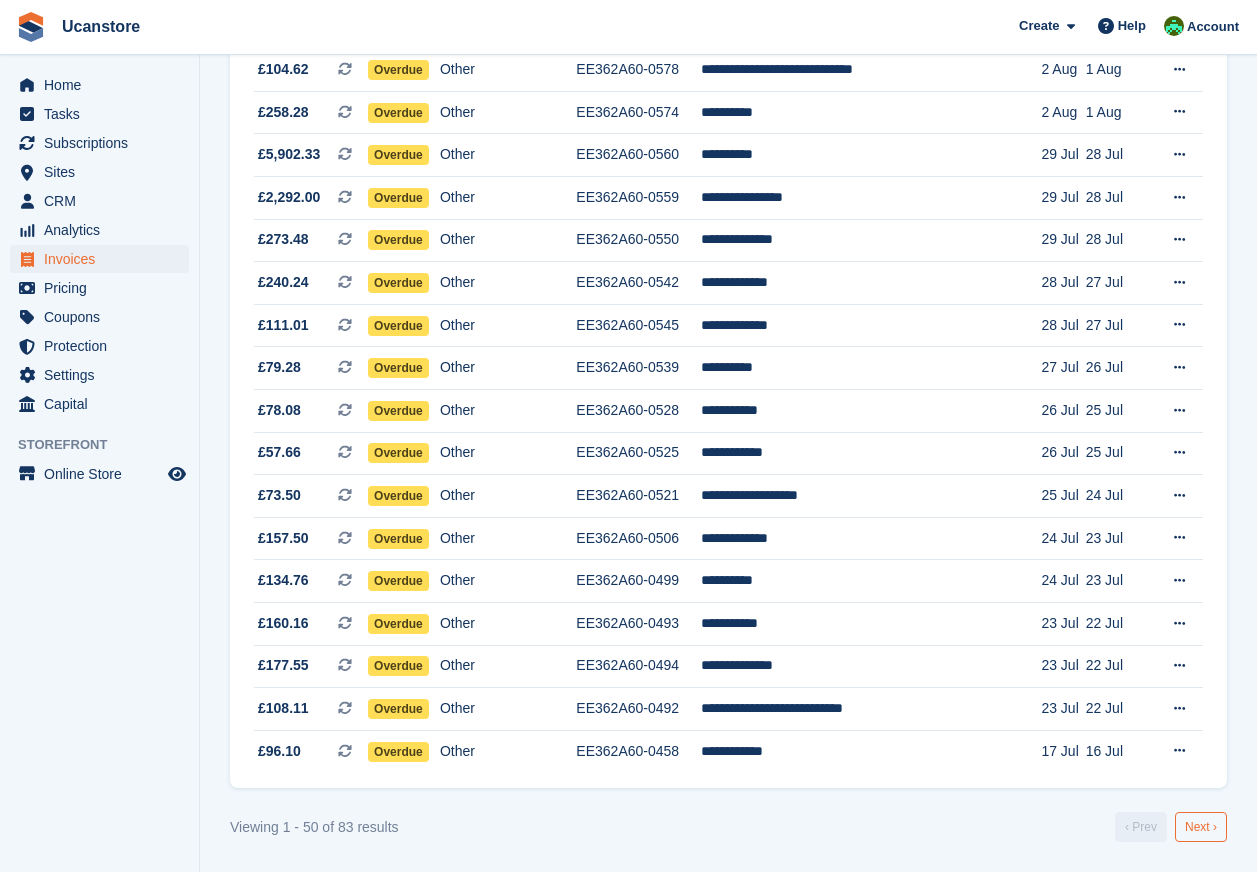 click on "Next ›" at bounding box center [1201, 827] 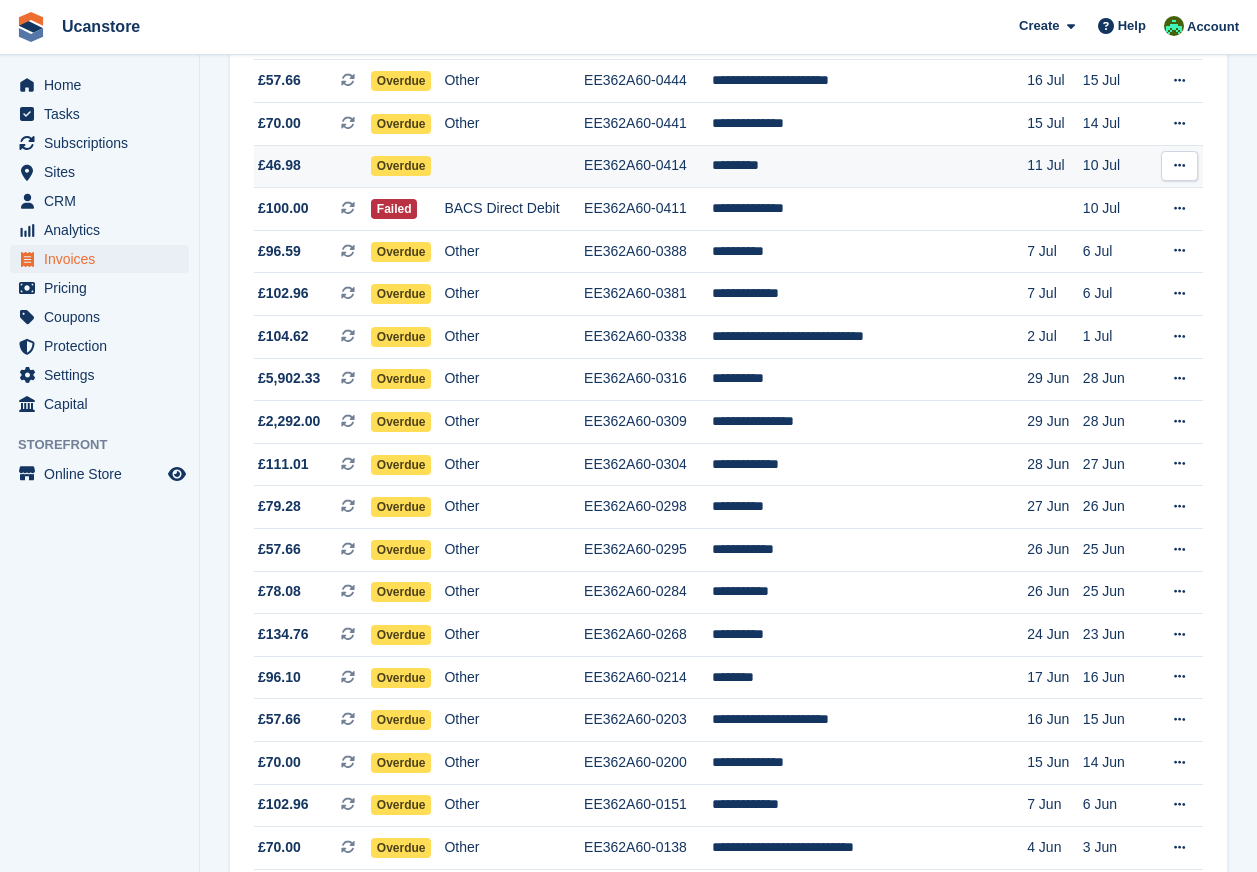 scroll, scrollTop: 468, scrollLeft: 0, axis: vertical 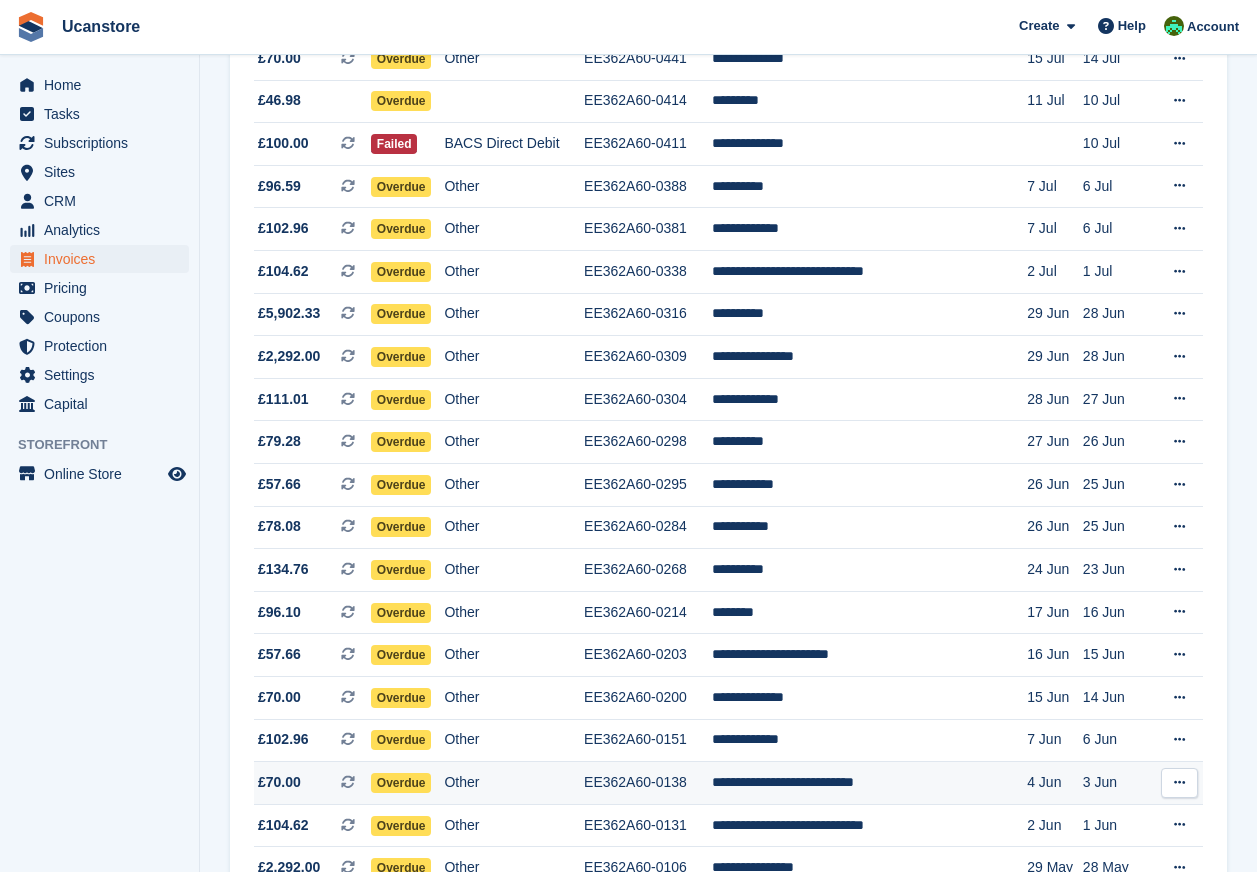 click on "**********" at bounding box center (869, 783) 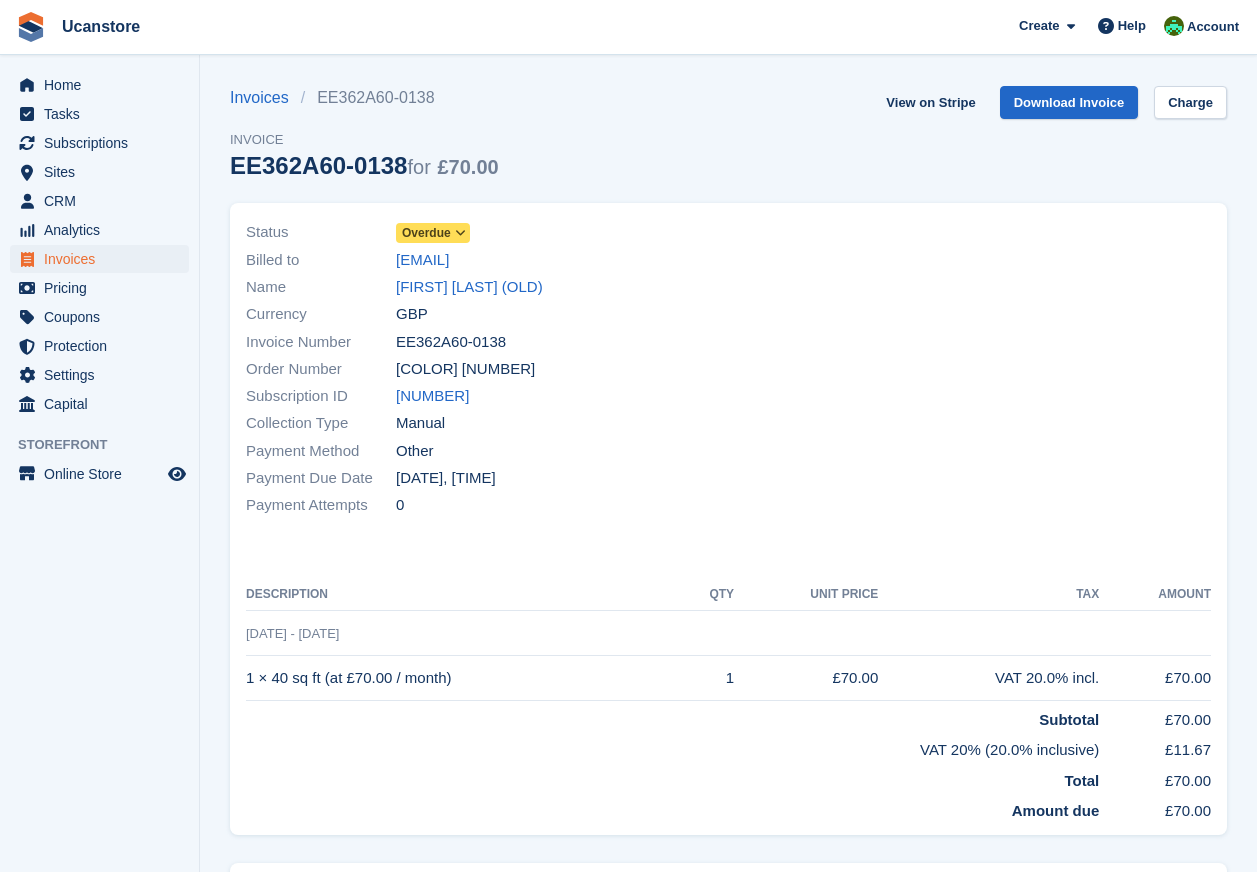 scroll, scrollTop: 0, scrollLeft: 0, axis: both 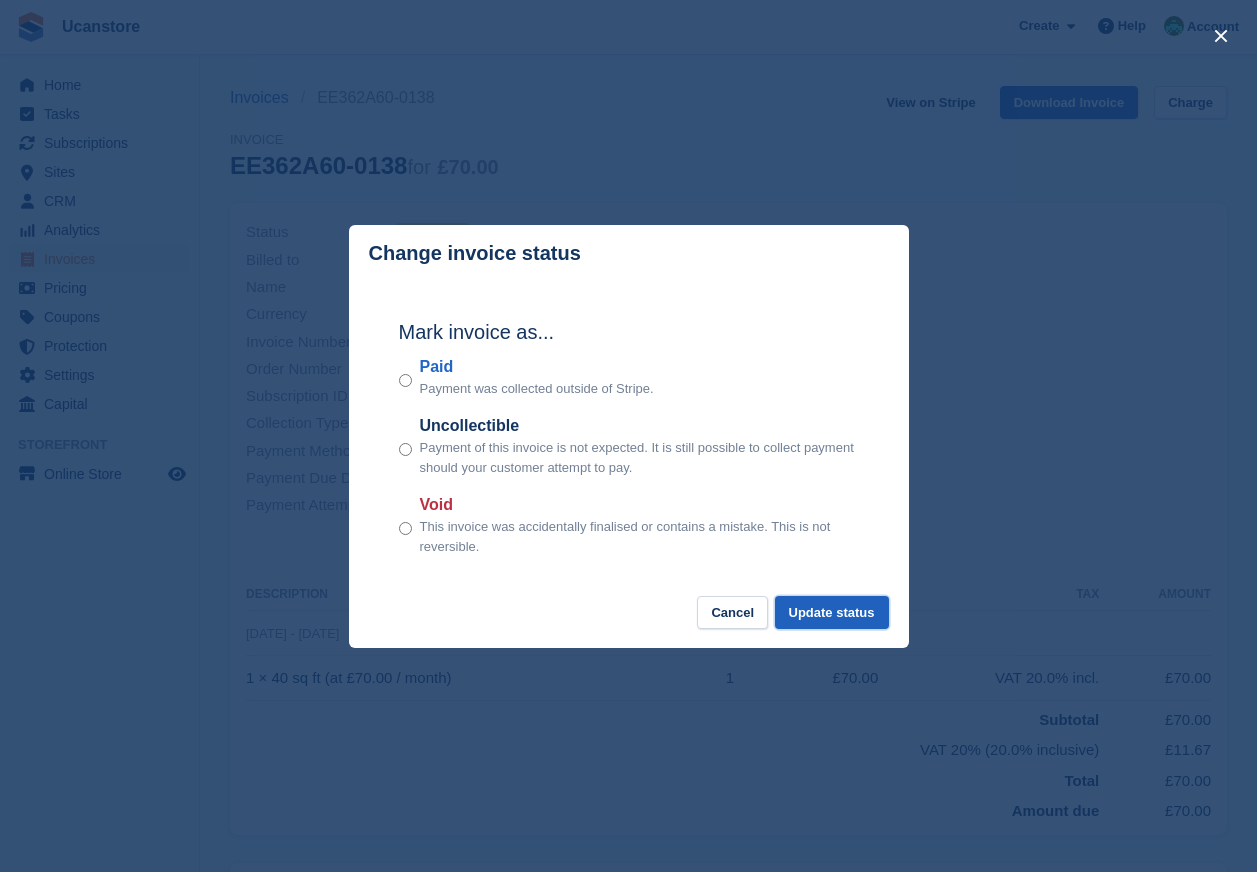 click on "Update status" at bounding box center [832, 612] 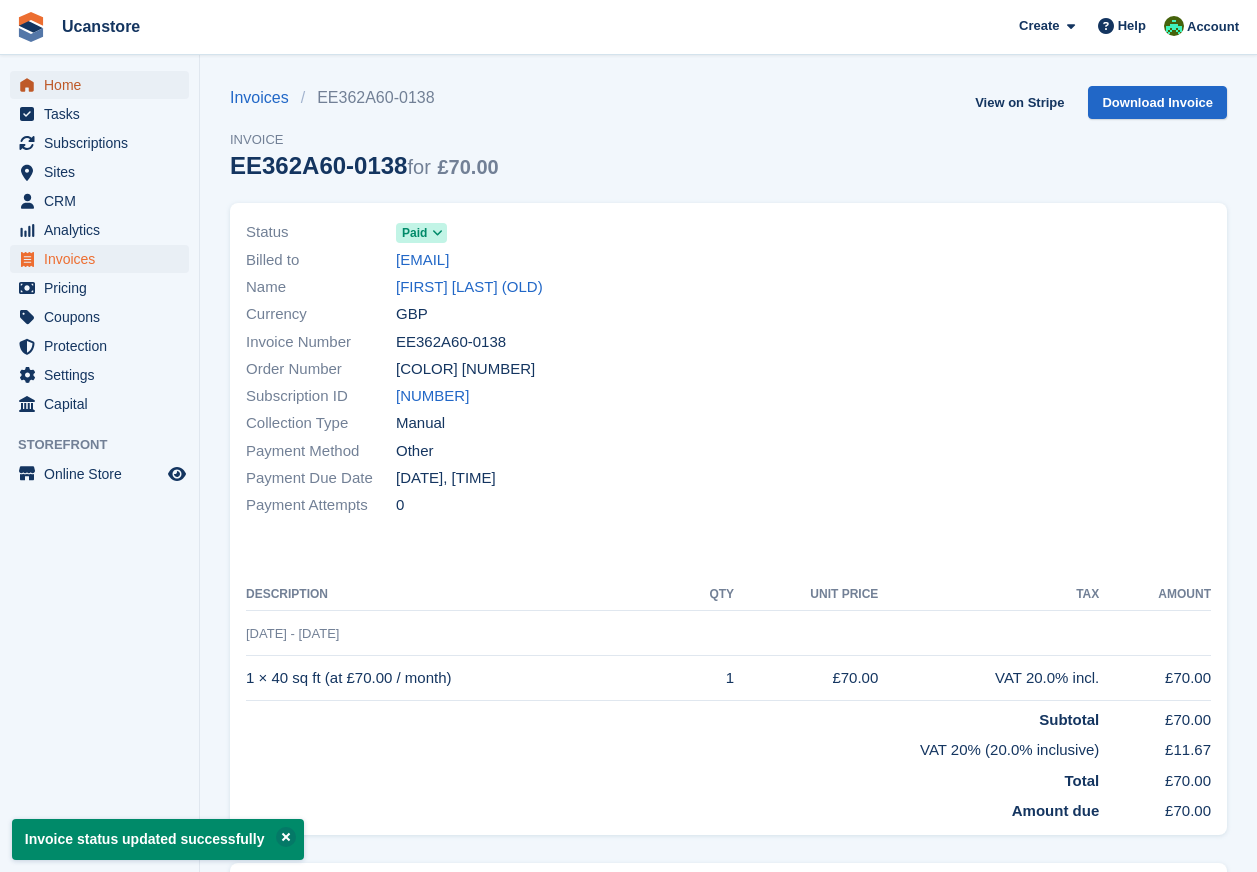 click on "Home" at bounding box center [104, 85] 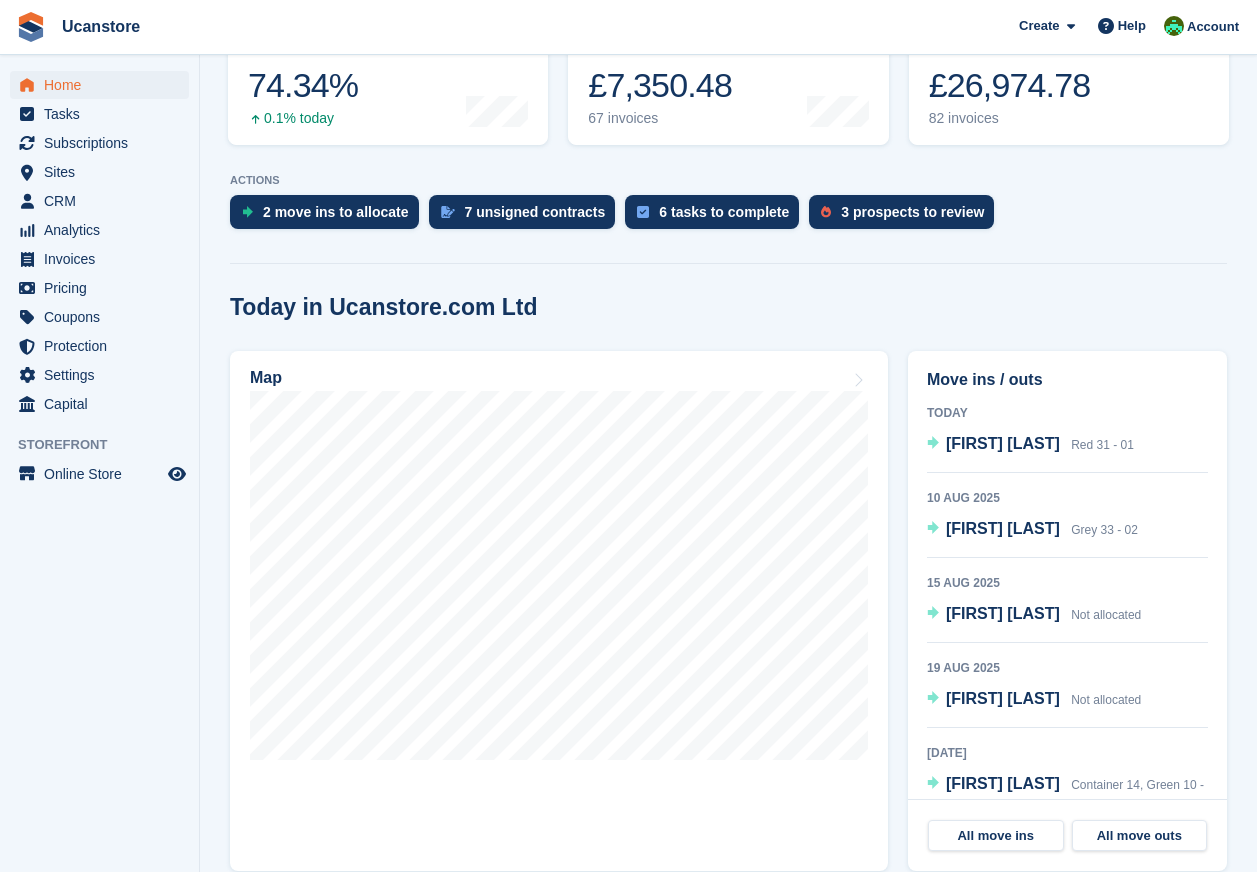 scroll, scrollTop: 0, scrollLeft: 0, axis: both 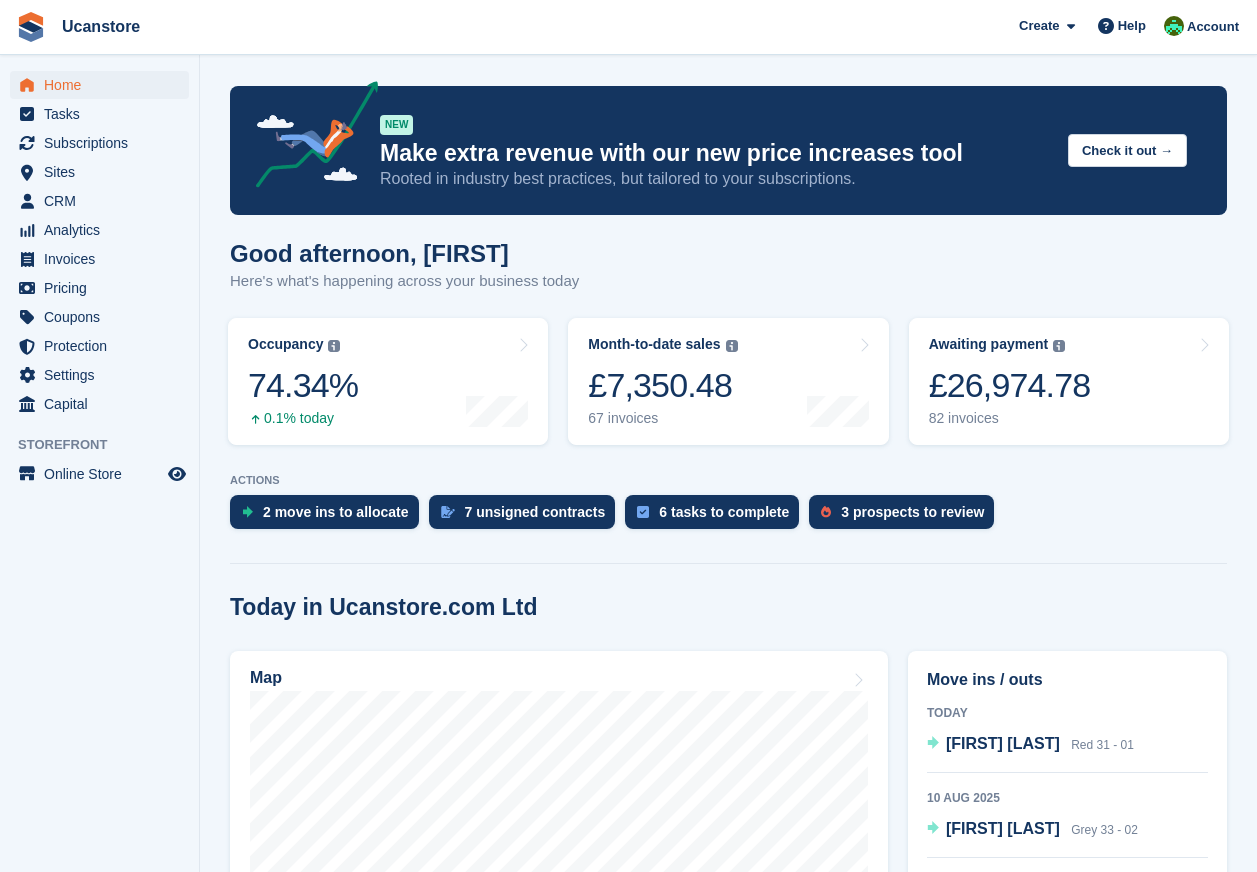 click on "Make extra revenue with our new price increases tool" at bounding box center [716, 153] 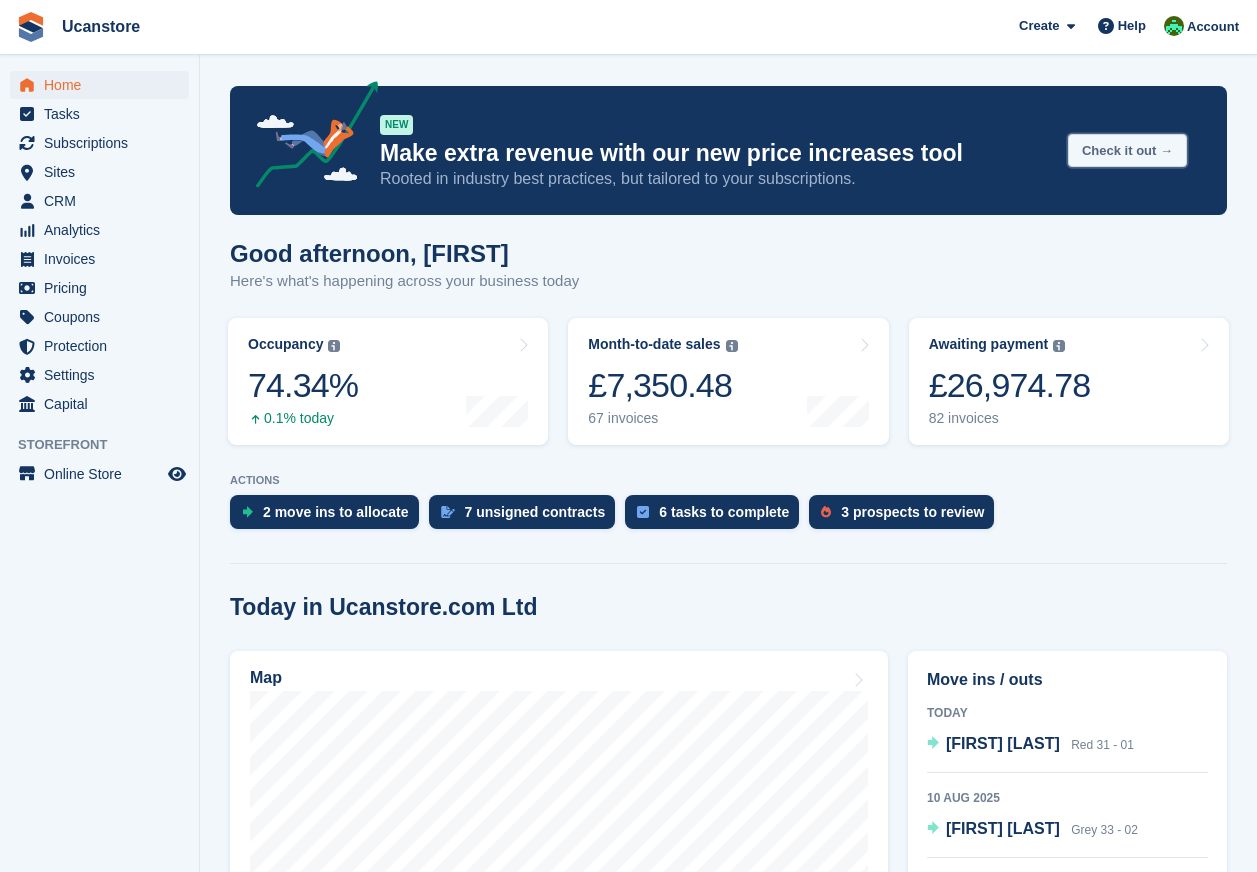 click on "Check it out →" at bounding box center (1127, 150) 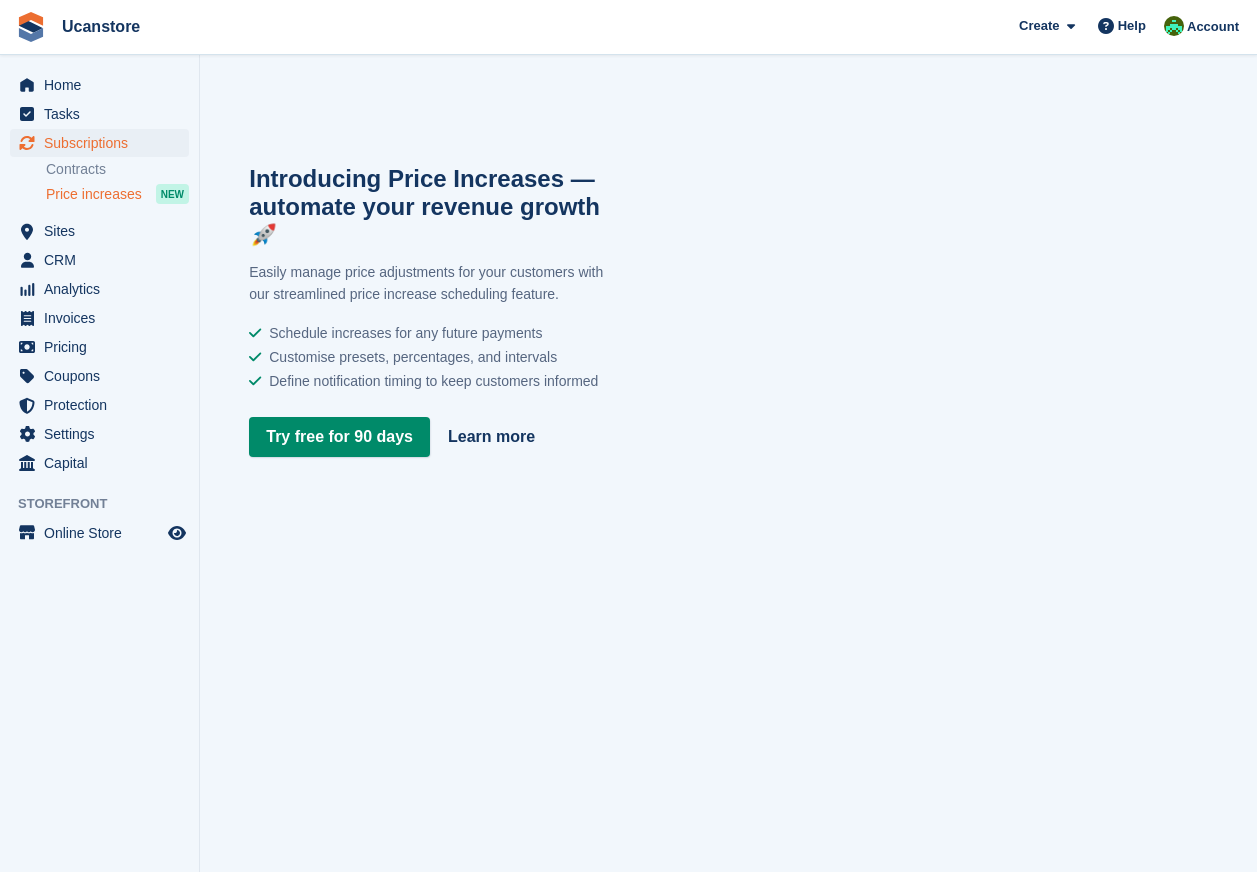 scroll, scrollTop: 0, scrollLeft: 0, axis: both 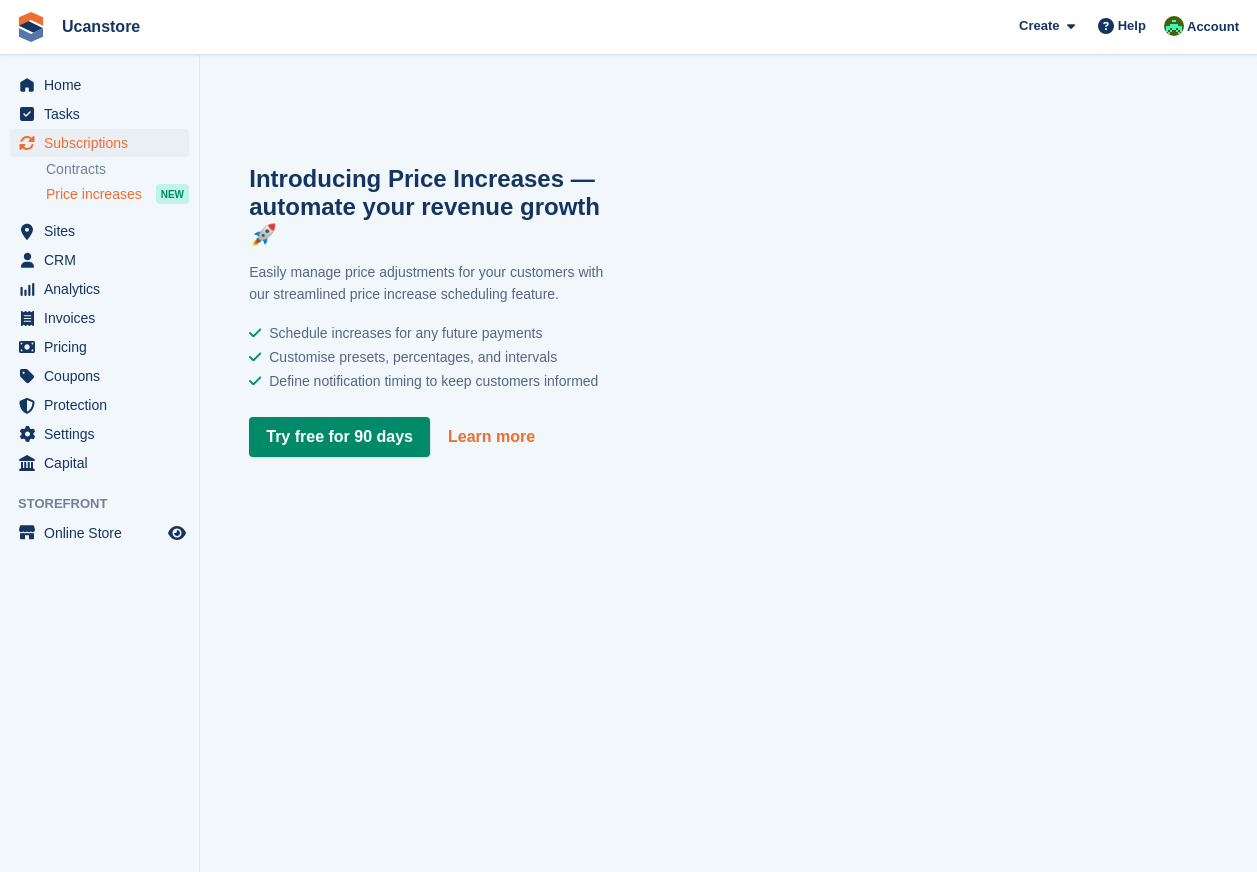 click on "Learn more" at bounding box center (491, 437) 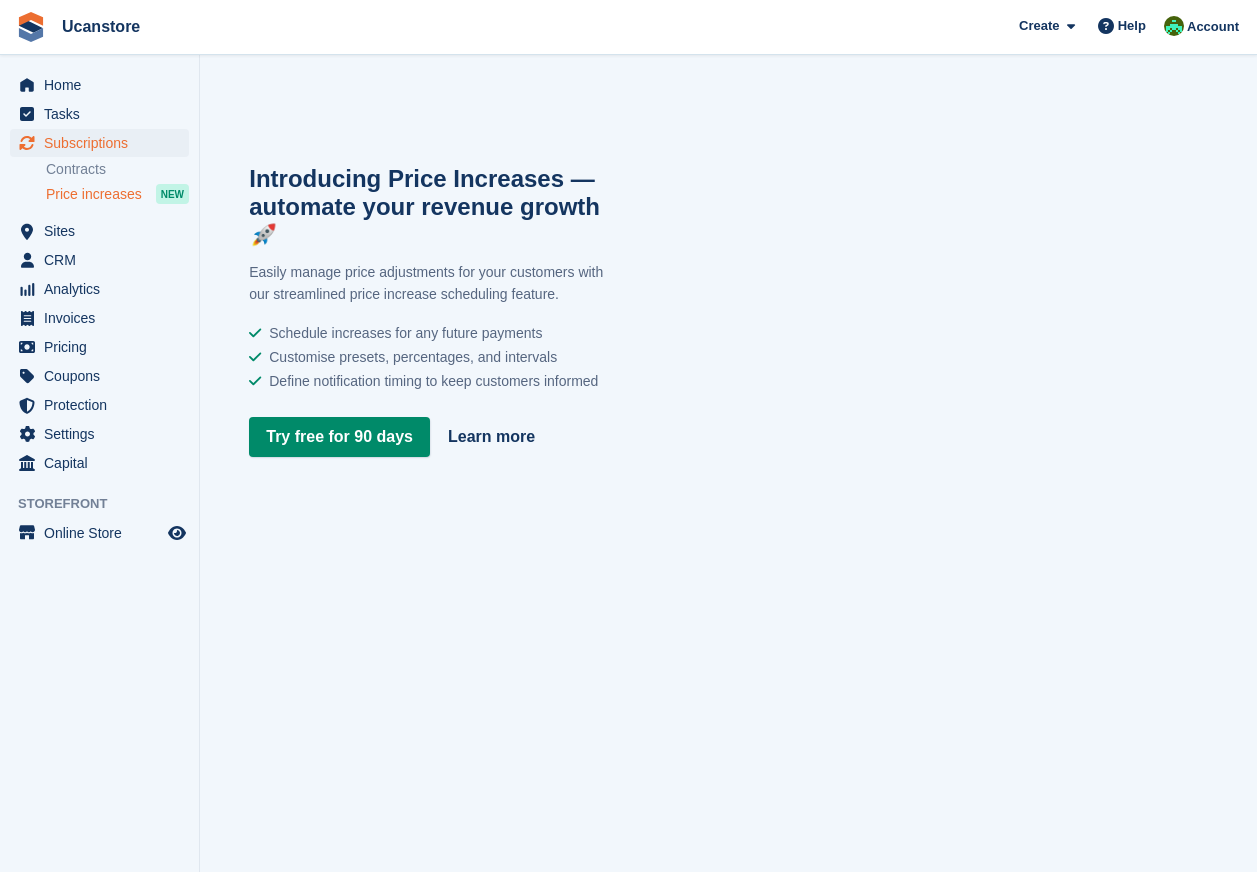 click on "Price increases" at bounding box center [94, 194] 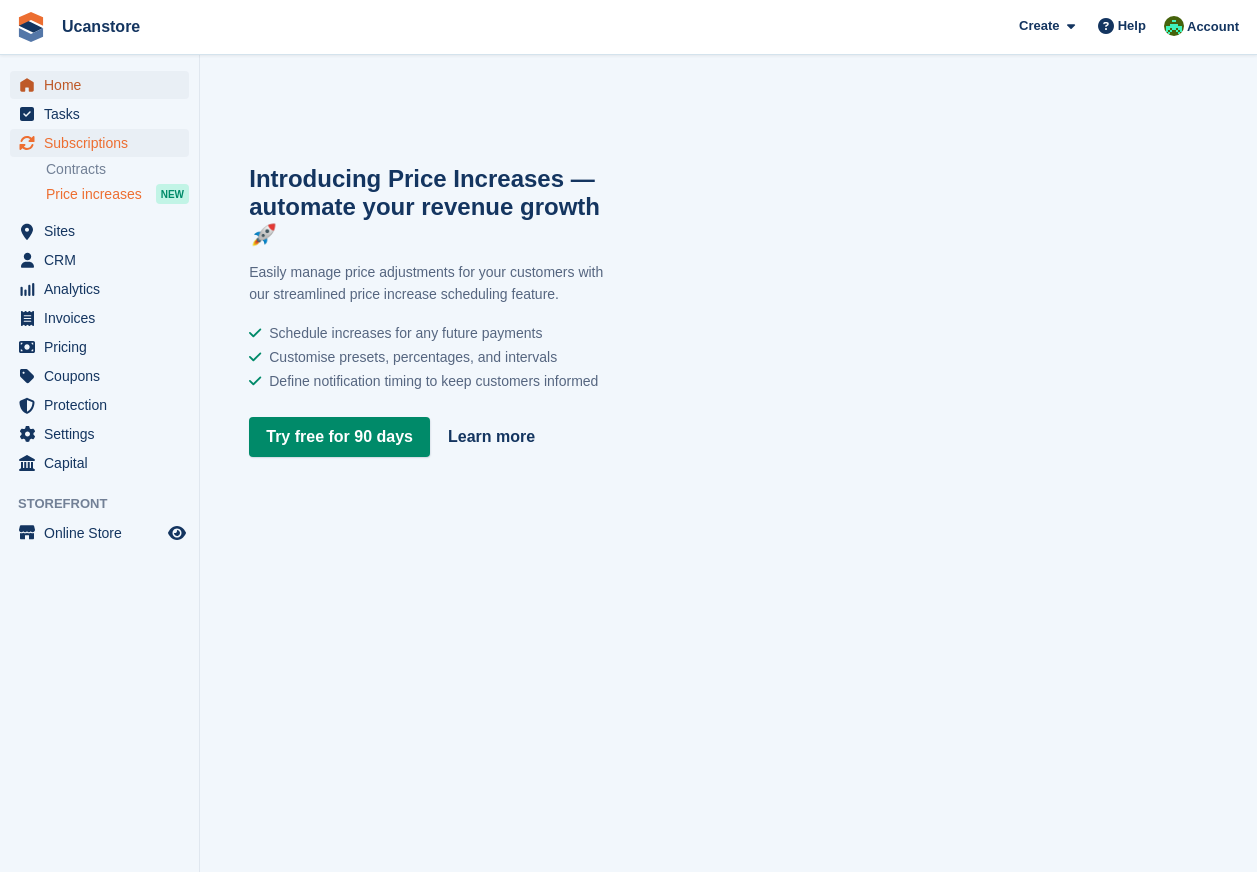 click on "Home" at bounding box center [104, 85] 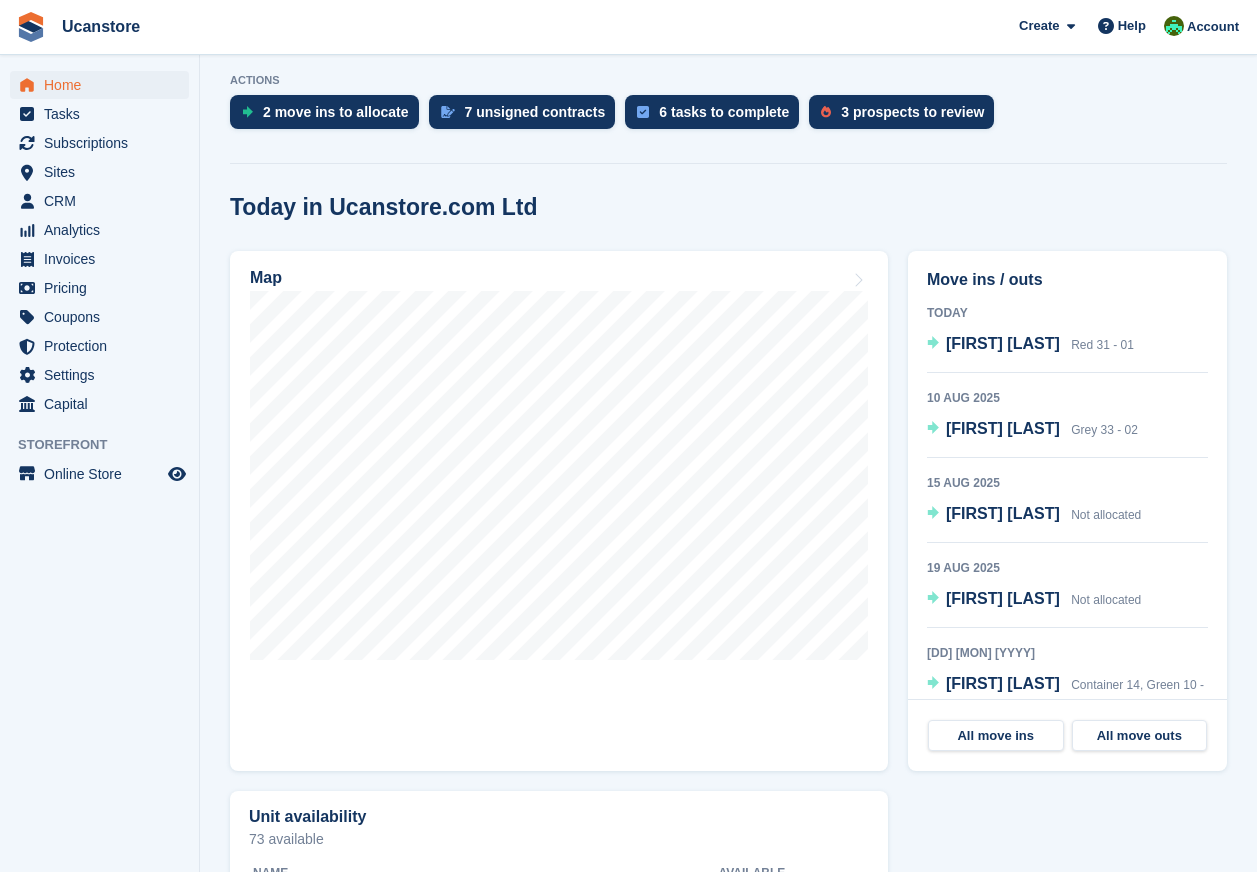 scroll, scrollTop: 500, scrollLeft: 0, axis: vertical 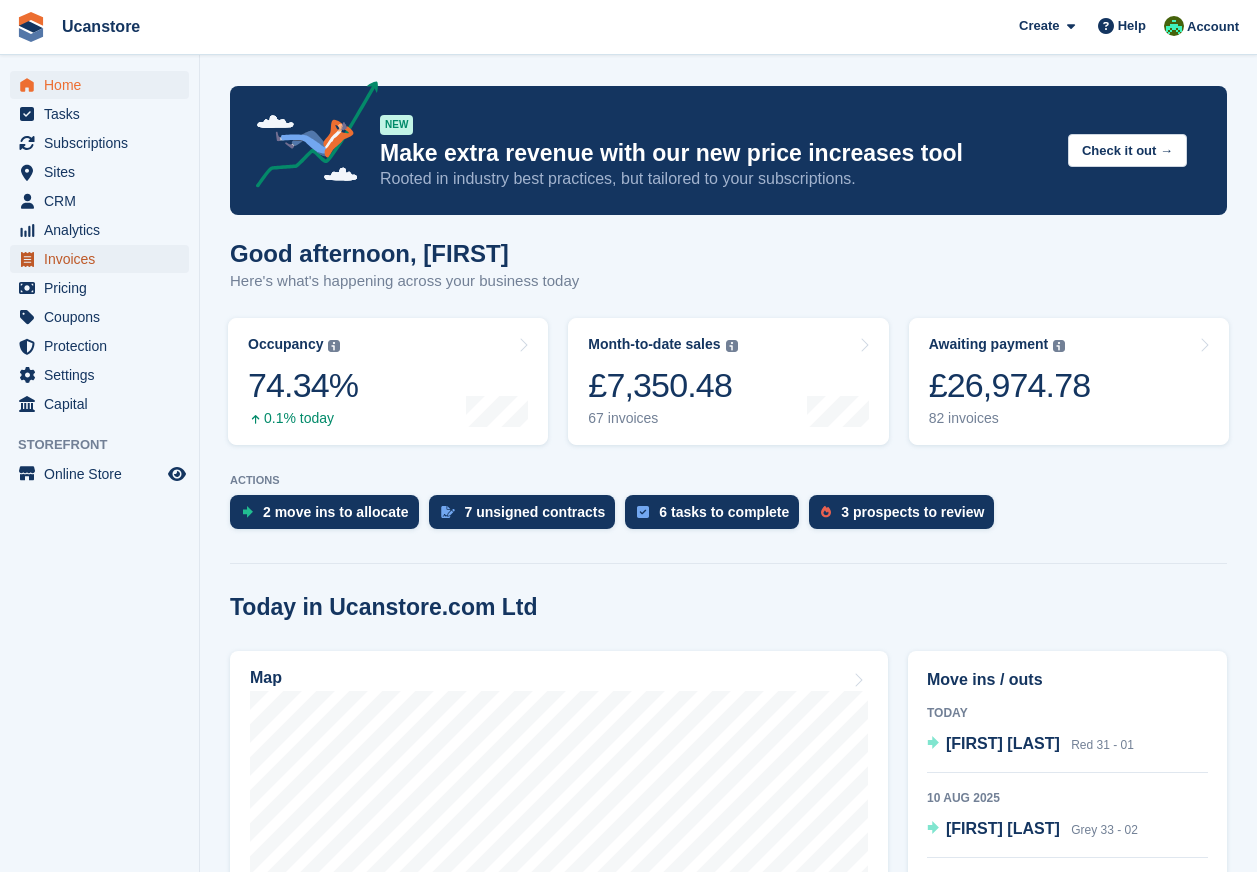 click on "Invoices" at bounding box center [104, 259] 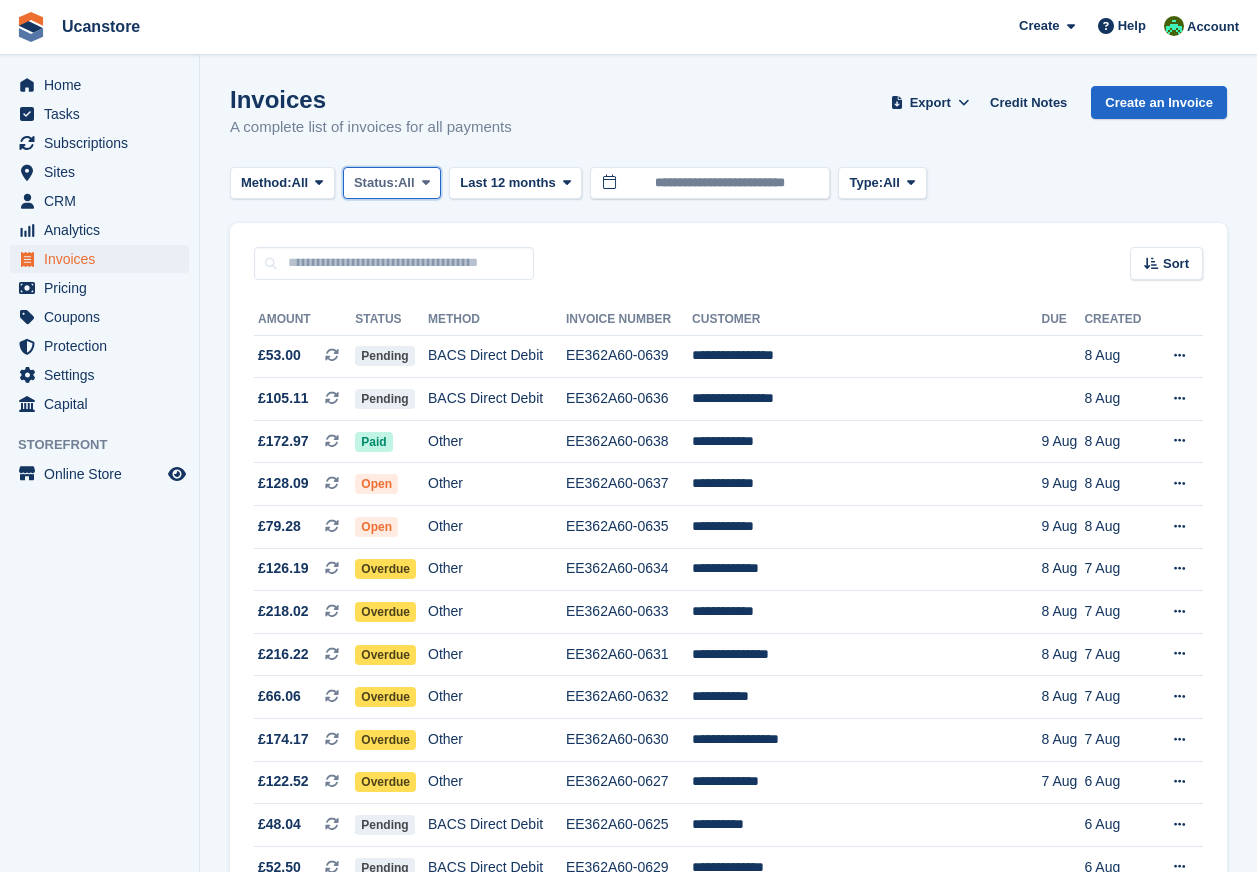 click on "All" at bounding box center (406, 183) 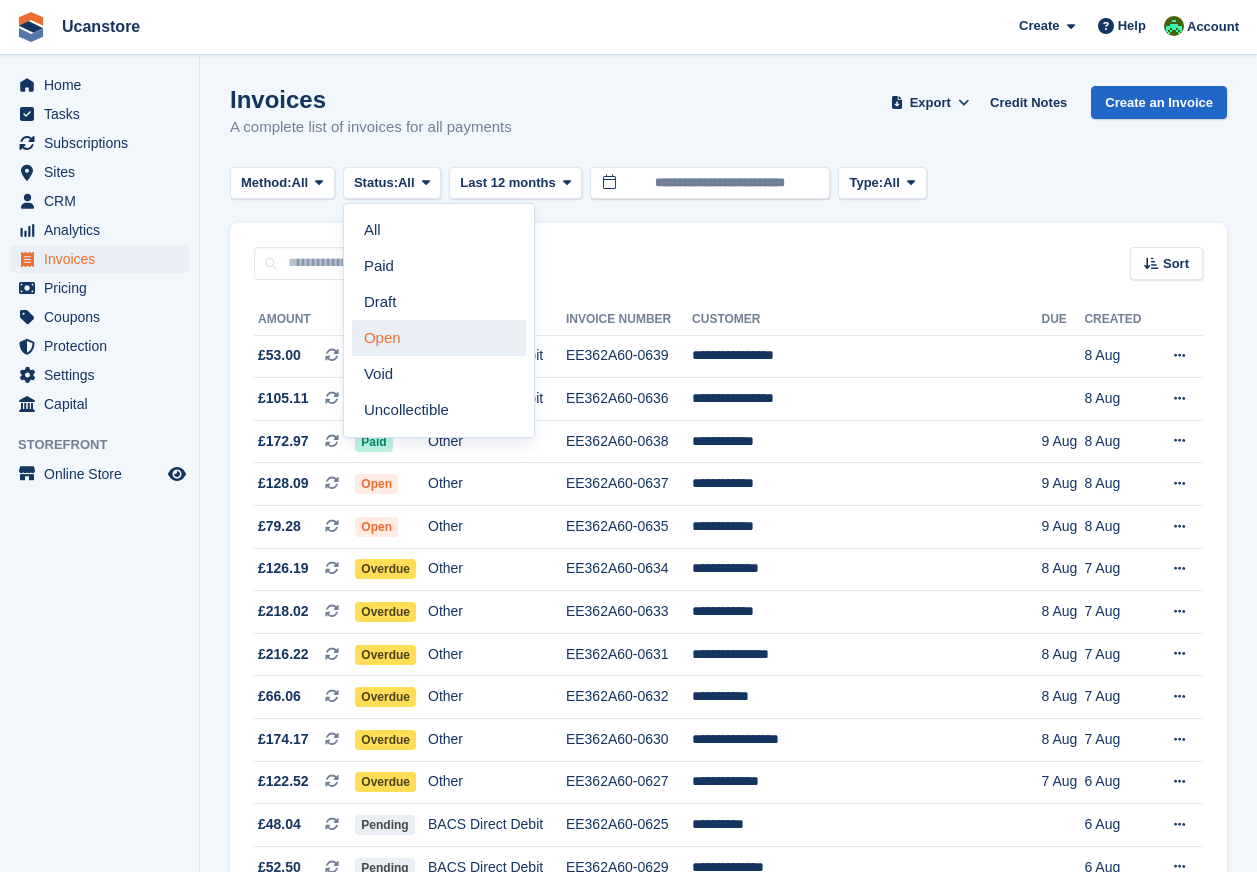 click on "Open" at bounding box center [439, 338] 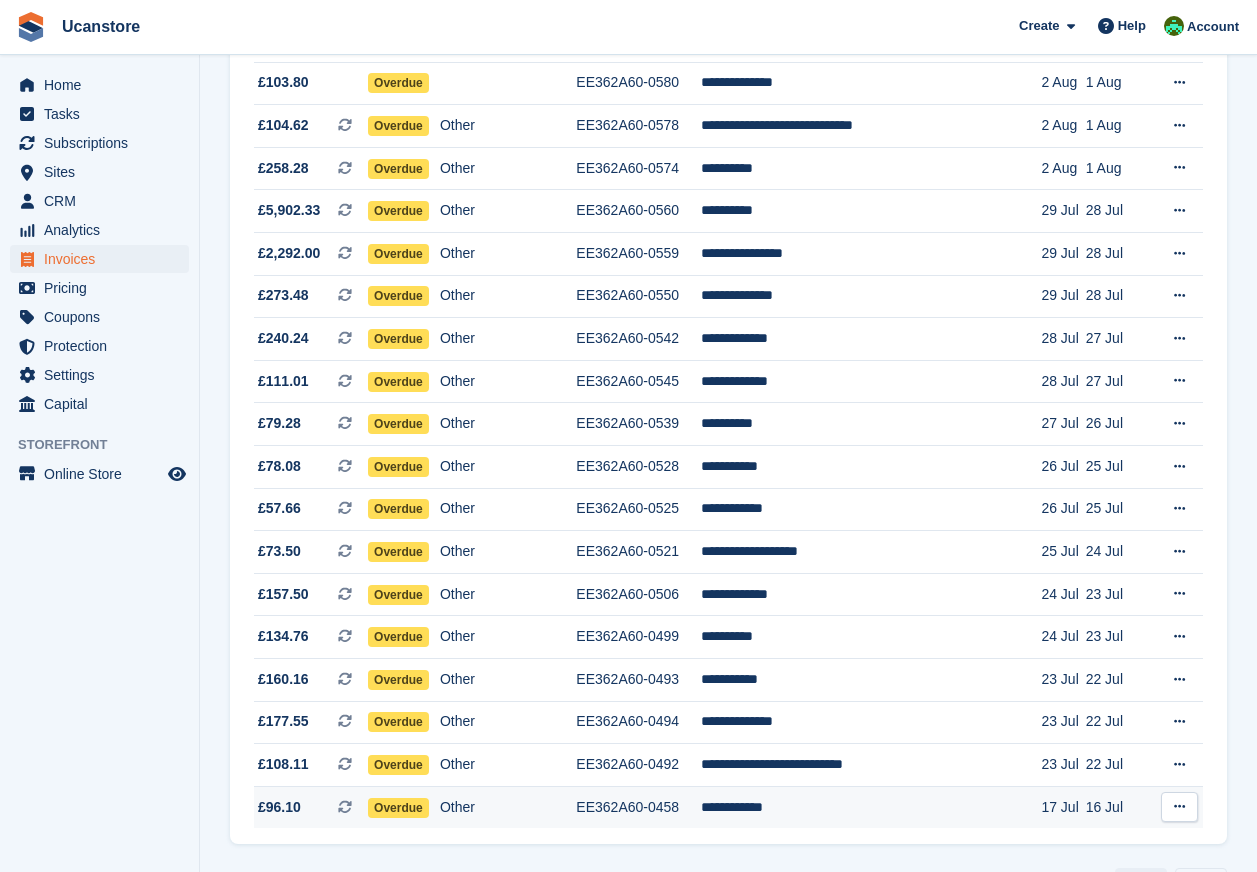 scroll, scrollTop: 1692, scrollLeft: 0, axis: vertical 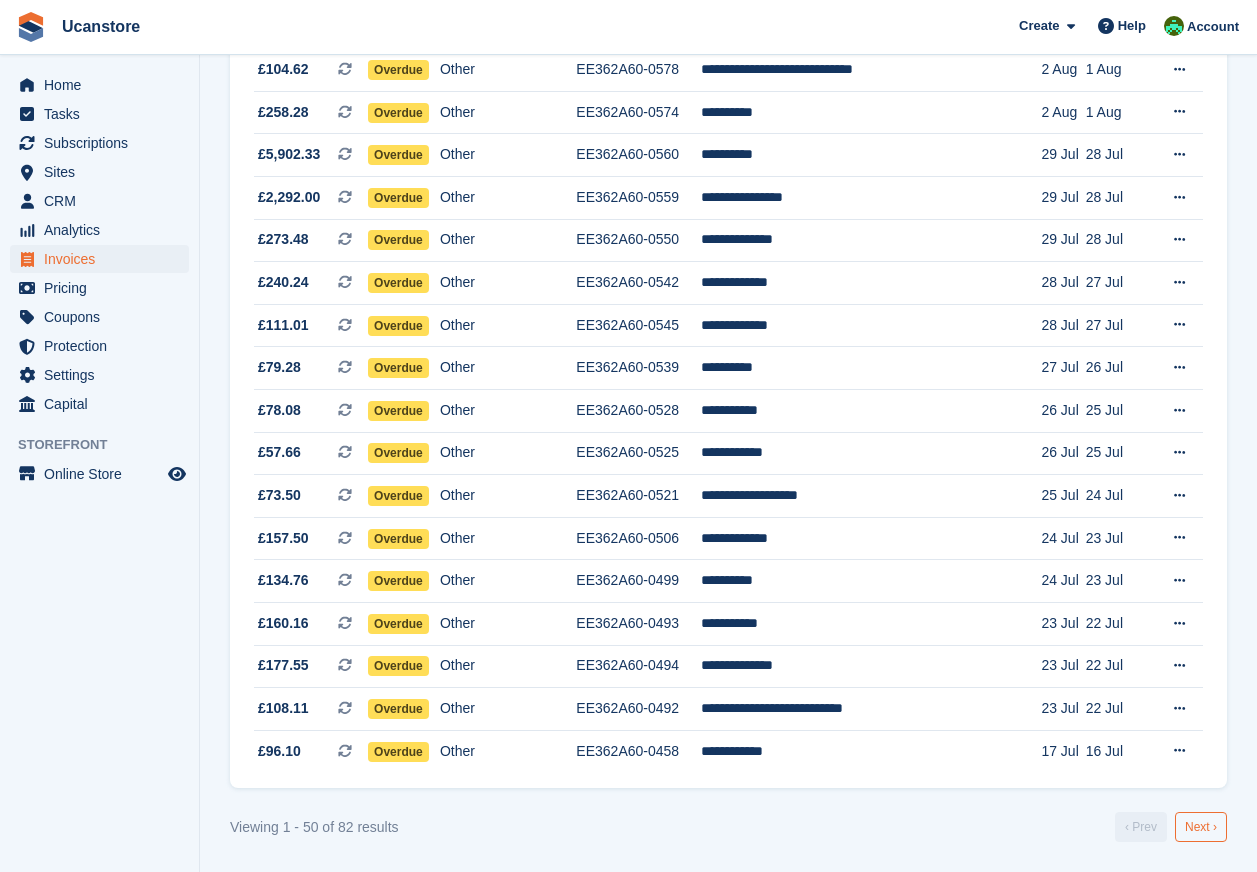 click on "Next ›" at bounding box center (1201, 827) 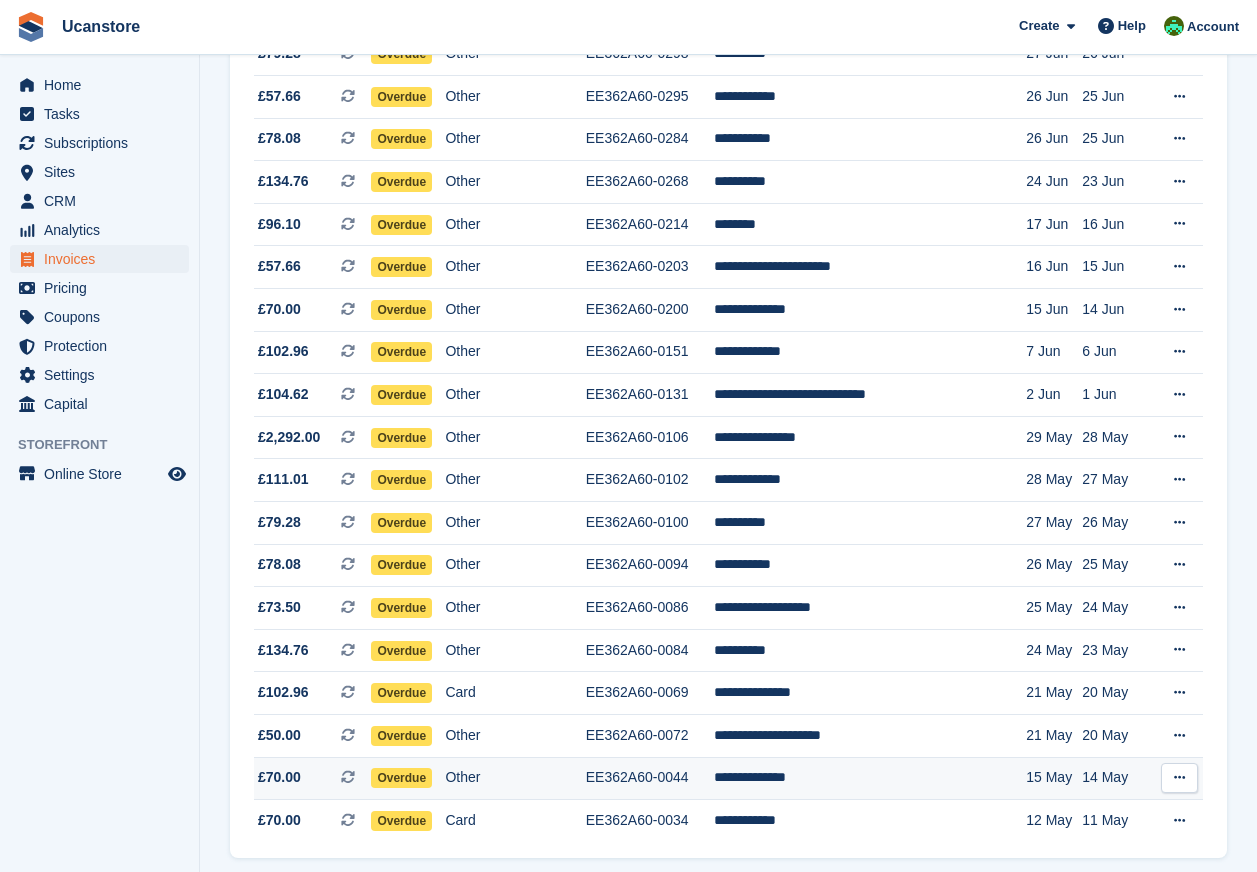 scroll, scrollTop: 926, scrollLeft: 0, axis: vertical 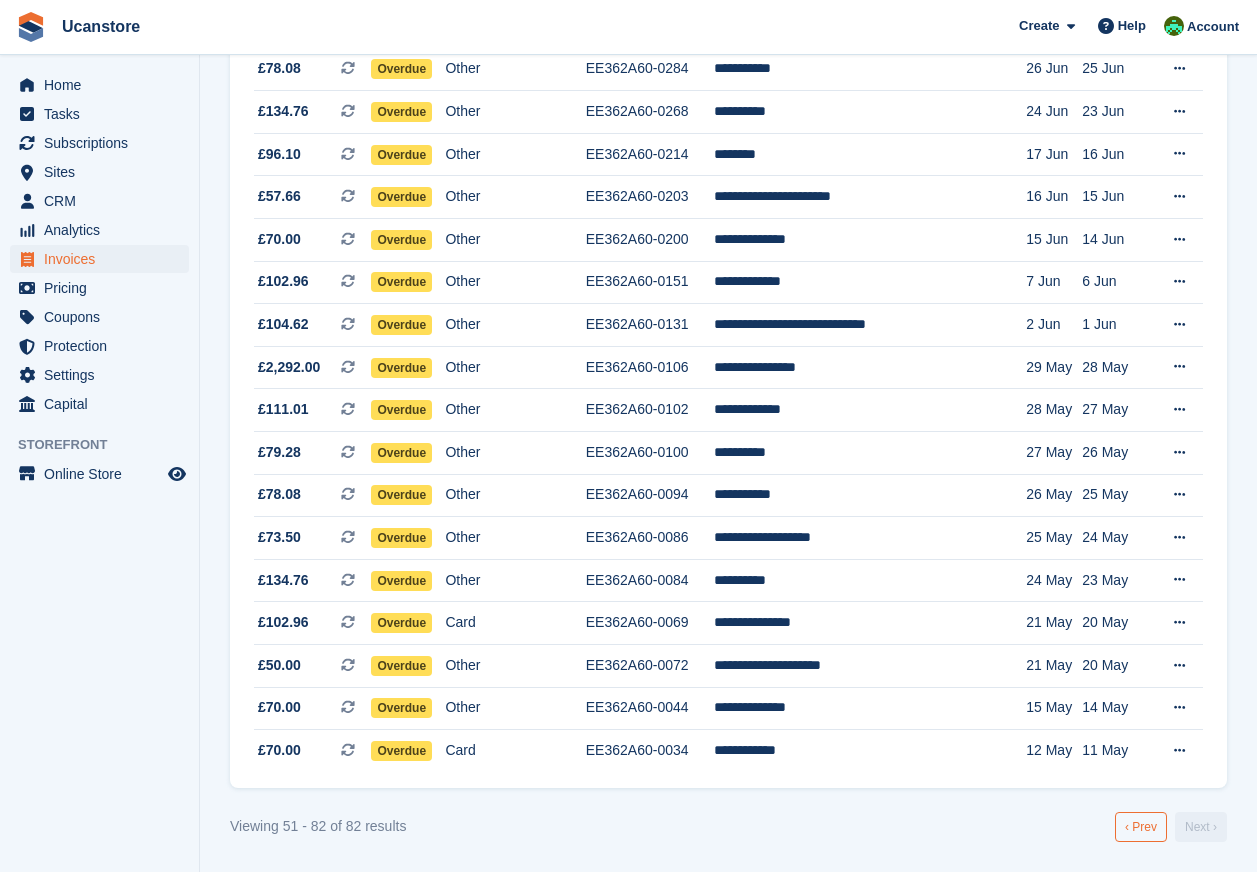 click on "‹ Prev" at bounding box center (1141, 827) 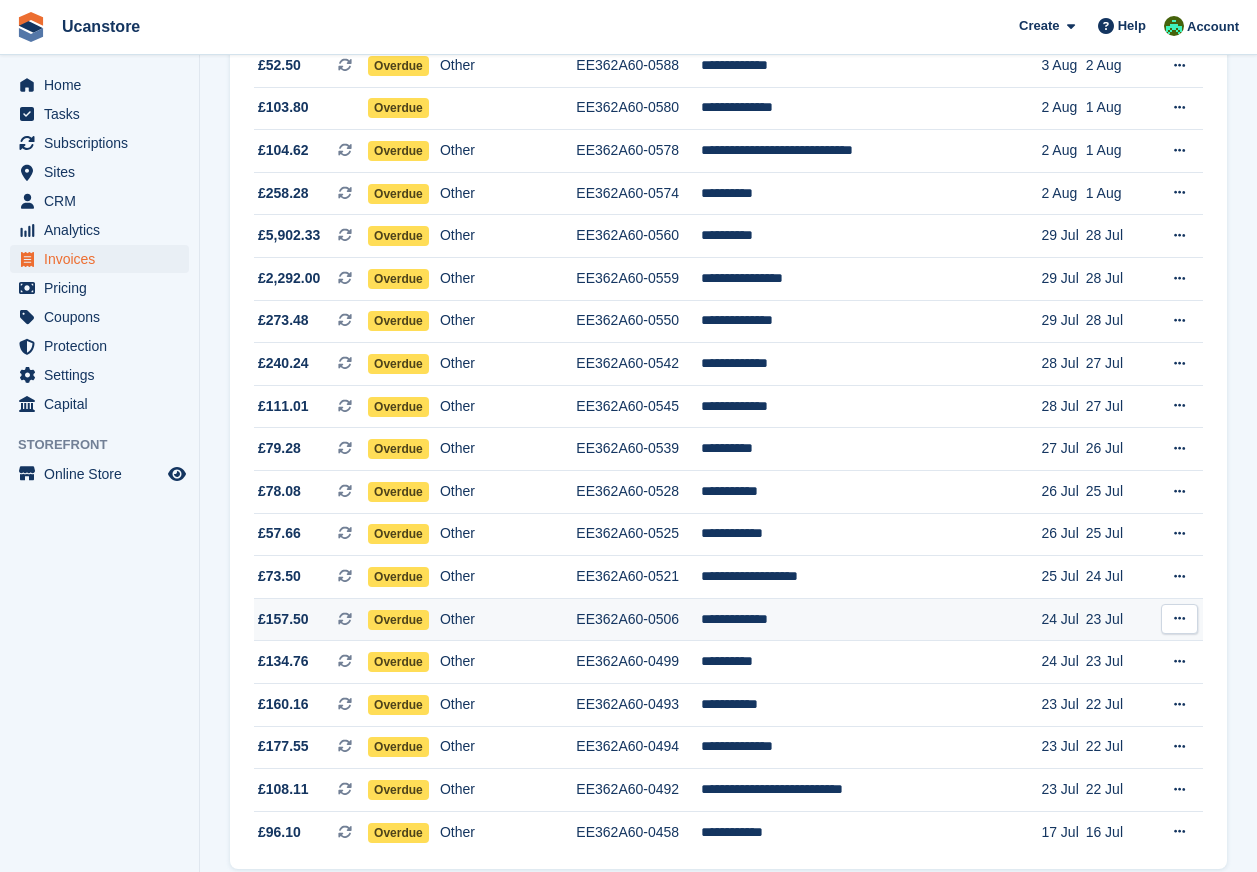 scroll, scrollTop: 1692, scrollLeft: 0, axis: vertical 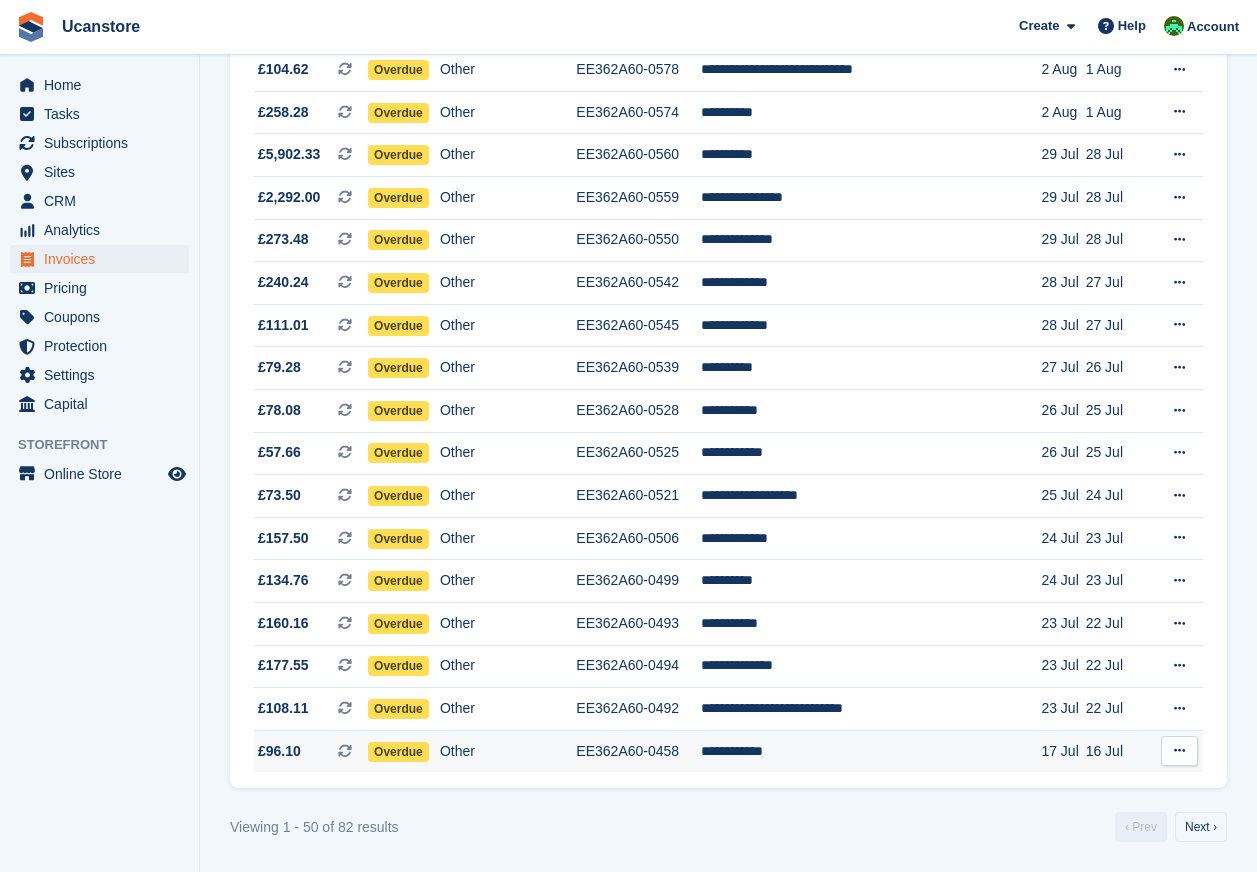 click on "**********" at bounding box center (871, 751) 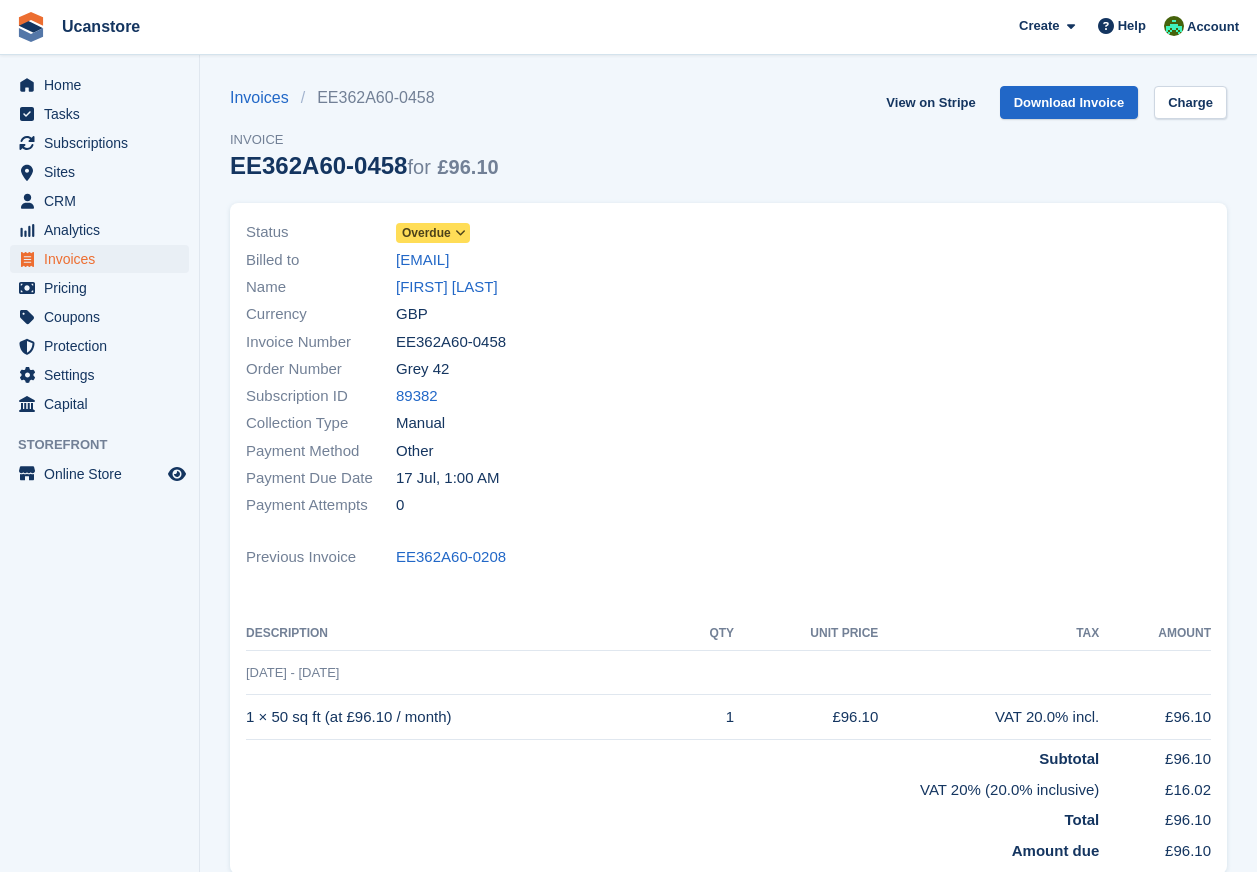 scroll, scrollTop: 0, scrollLeft: 0, axis: both 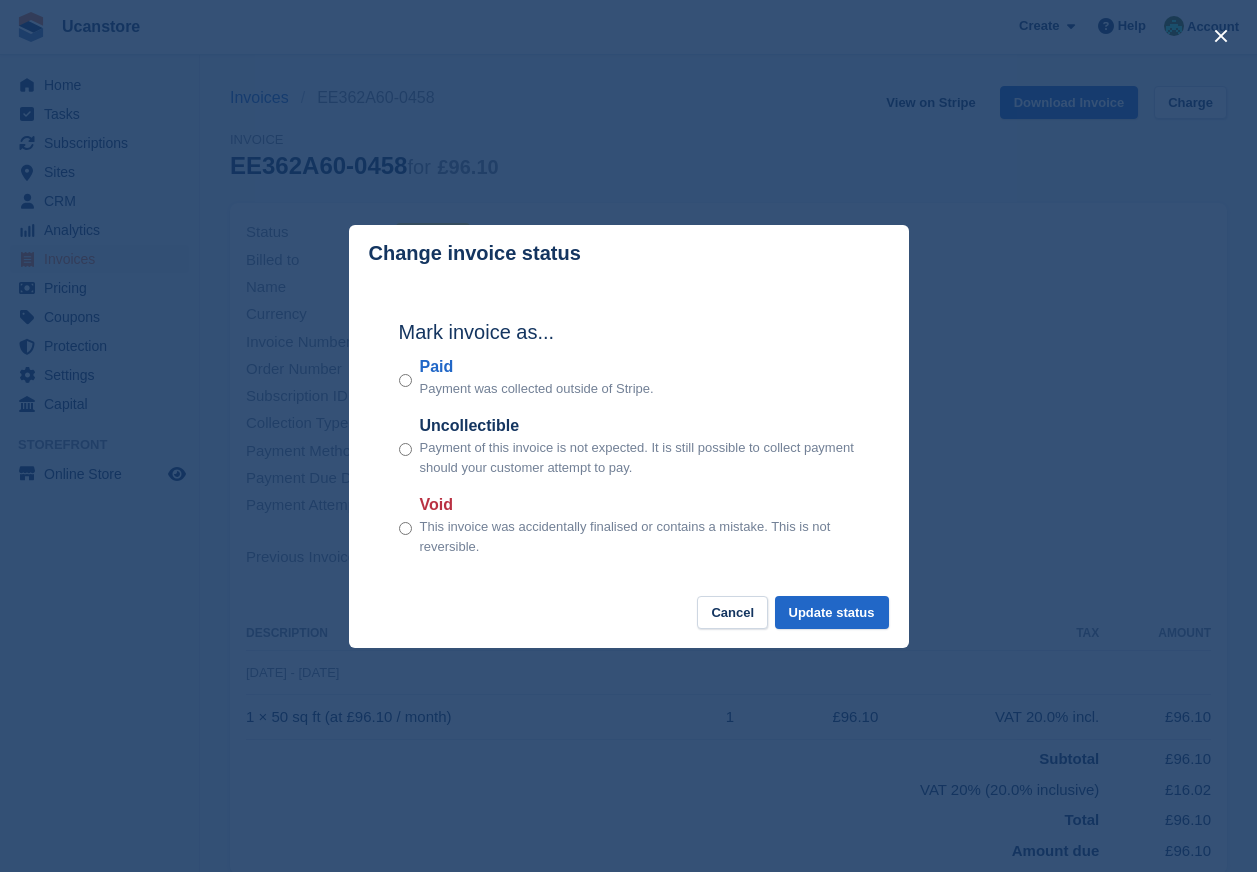 click on "Paid
Payment was collected outside of Stripe." at bounding box center [629, 377] 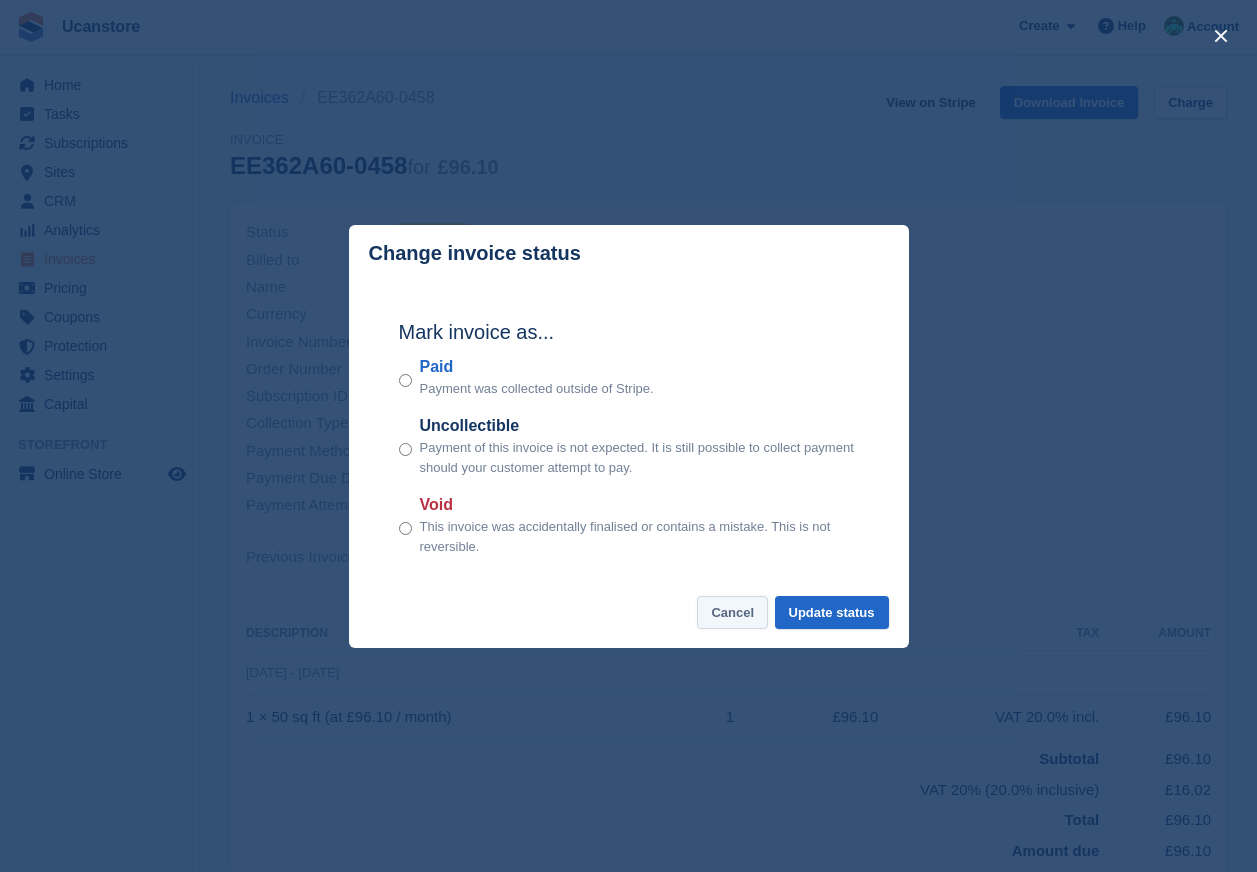 click on "Cancel" at bounding box center (732, 612) 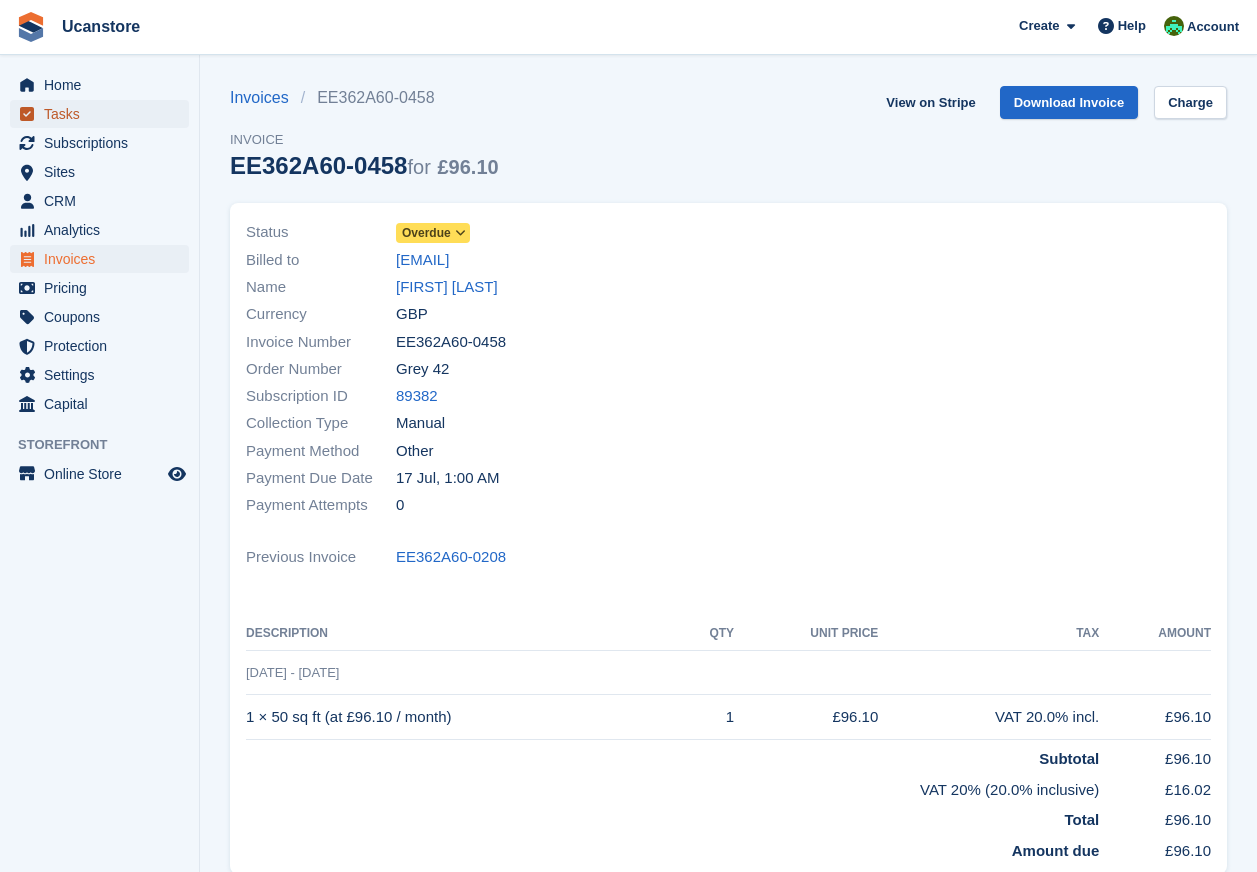 click on "Tasks" at bounding box center (104, 114) 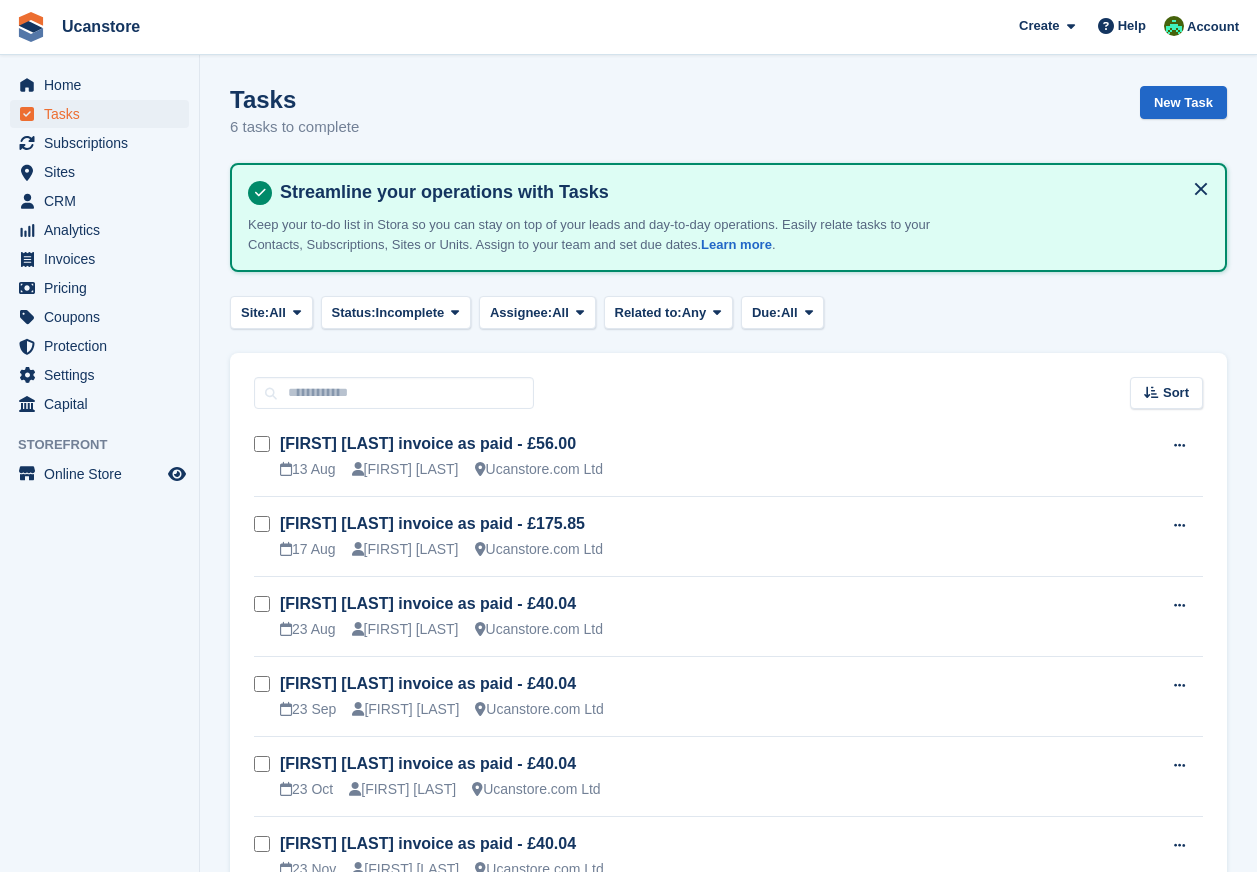 click on "Home" at bounding box center (99, 85) 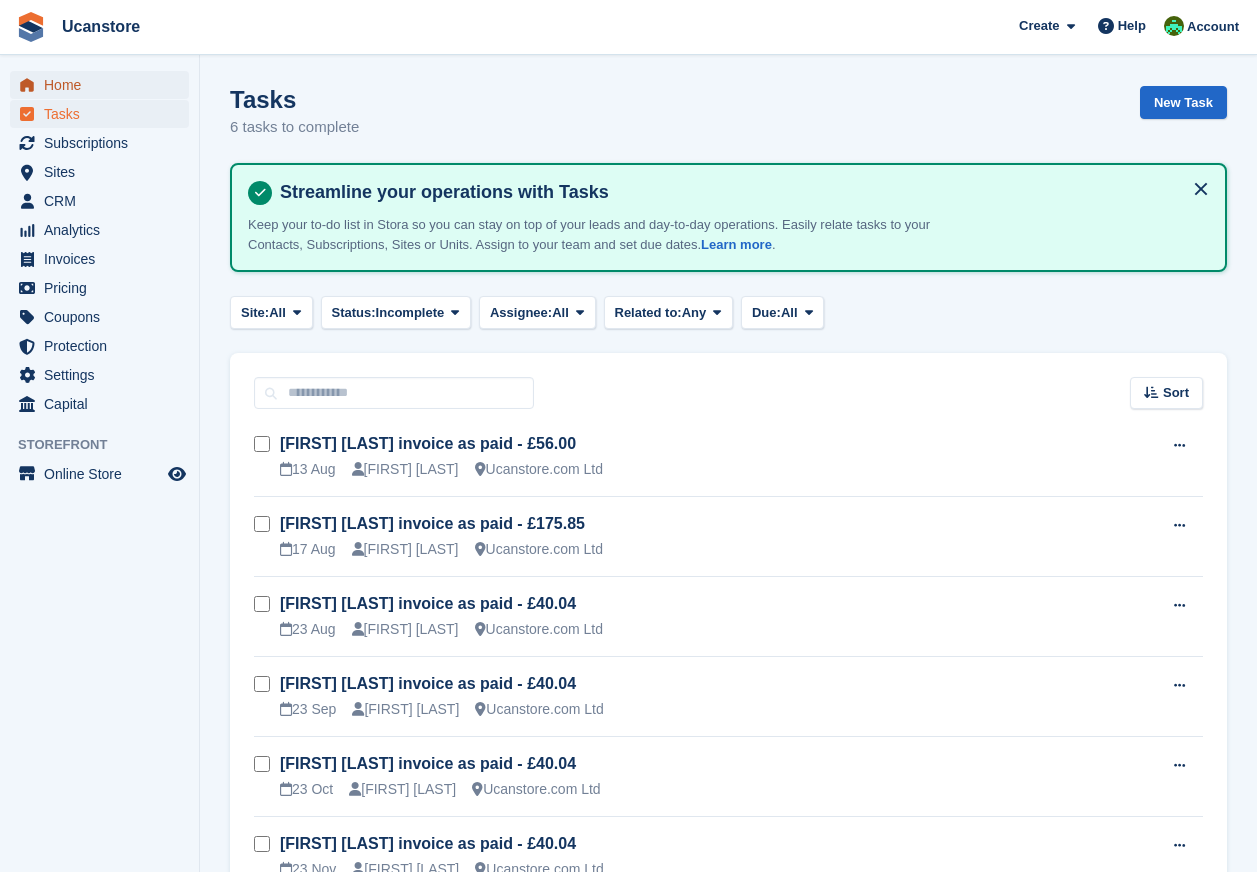 click on "Home" at bounding box center [104, 85] 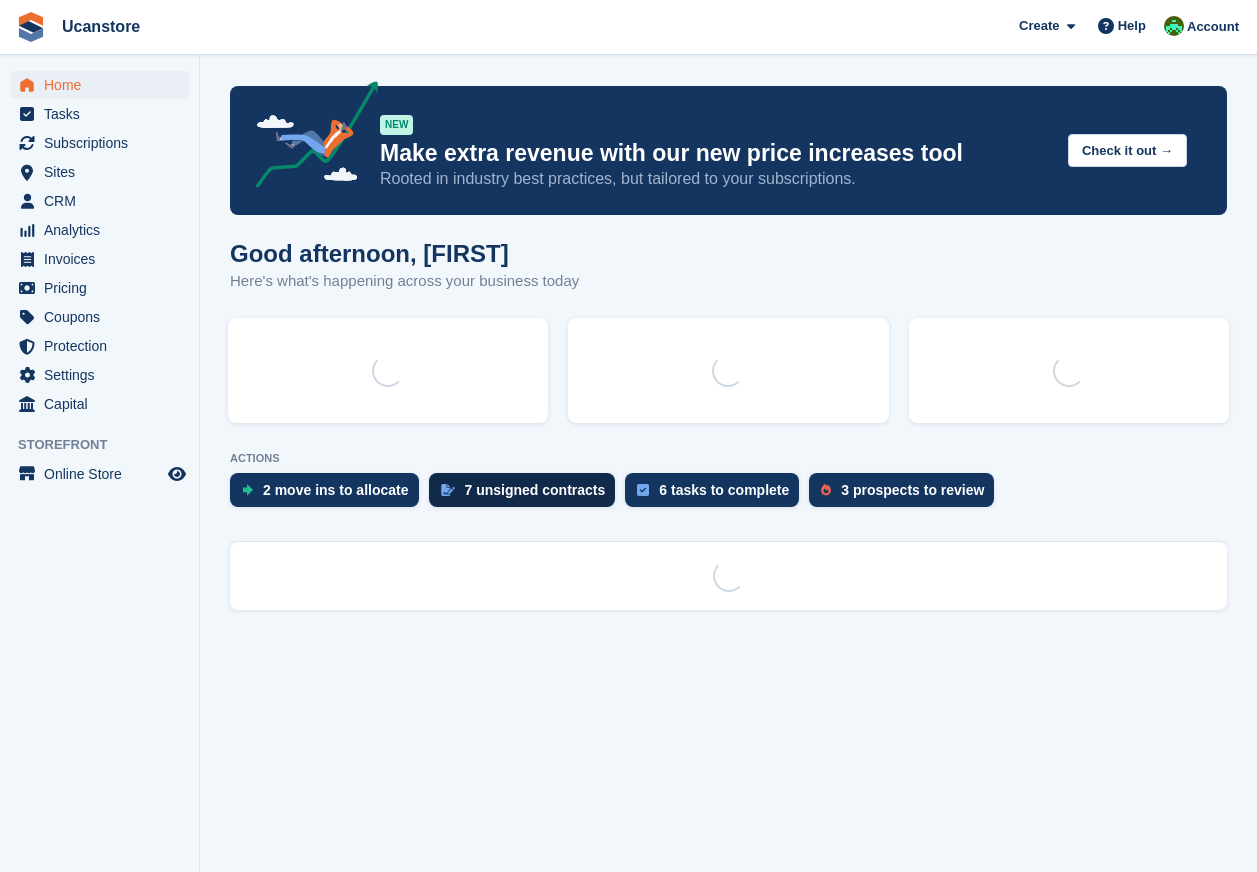 scroll, scrollTop: 0, scrollLeft: 0, axis: both 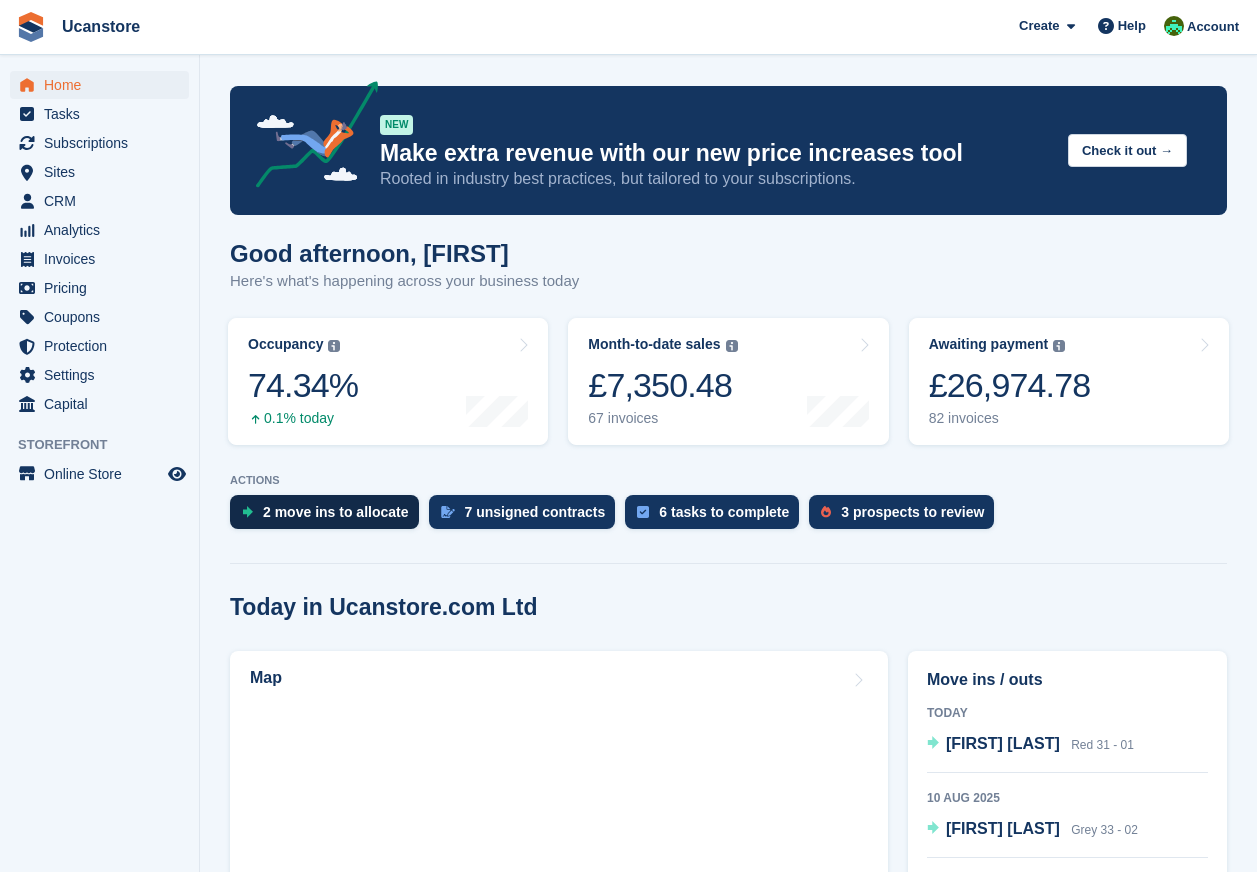 click on "2
move ins to allocate" at bounding box center [336, 512] 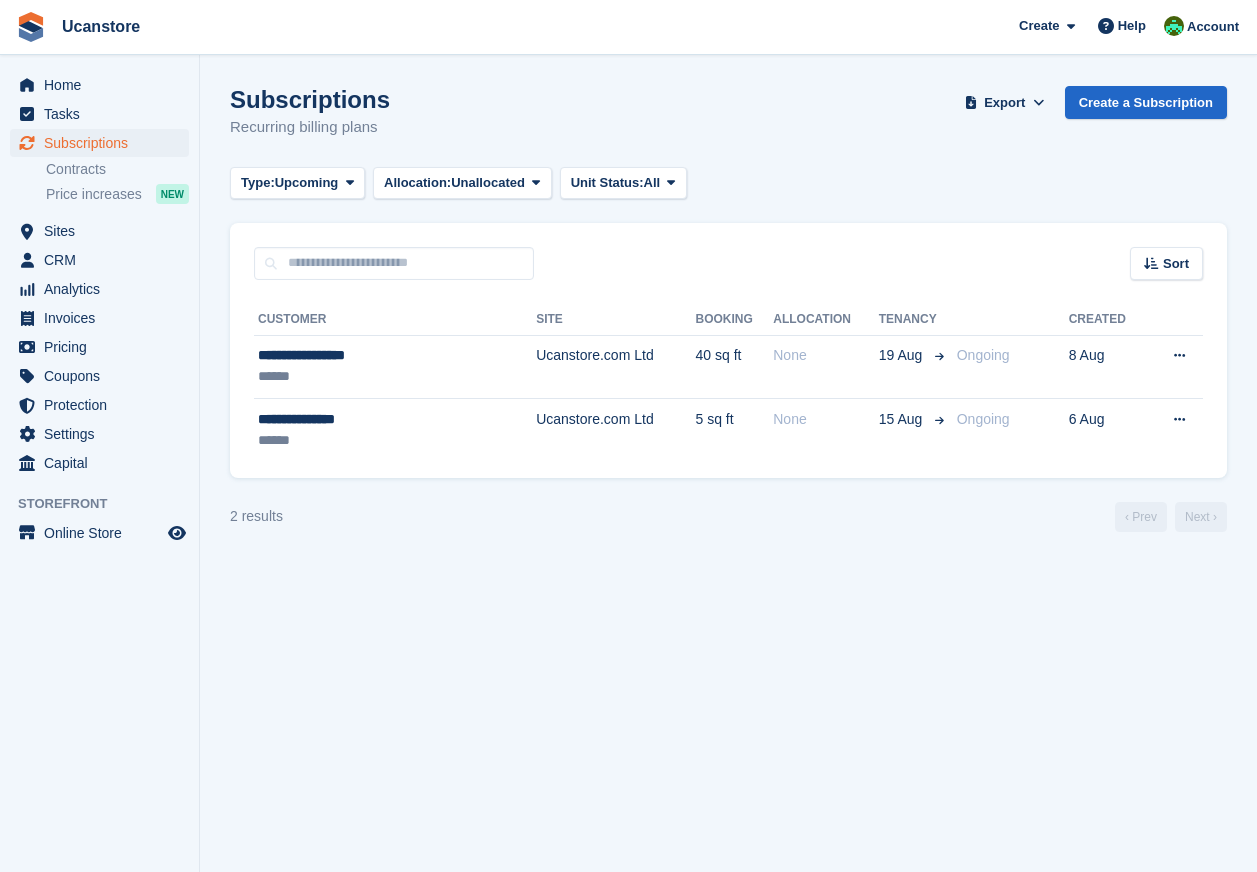 scroll, scrollTop: 0, scrollLeft: 0, axis: both 